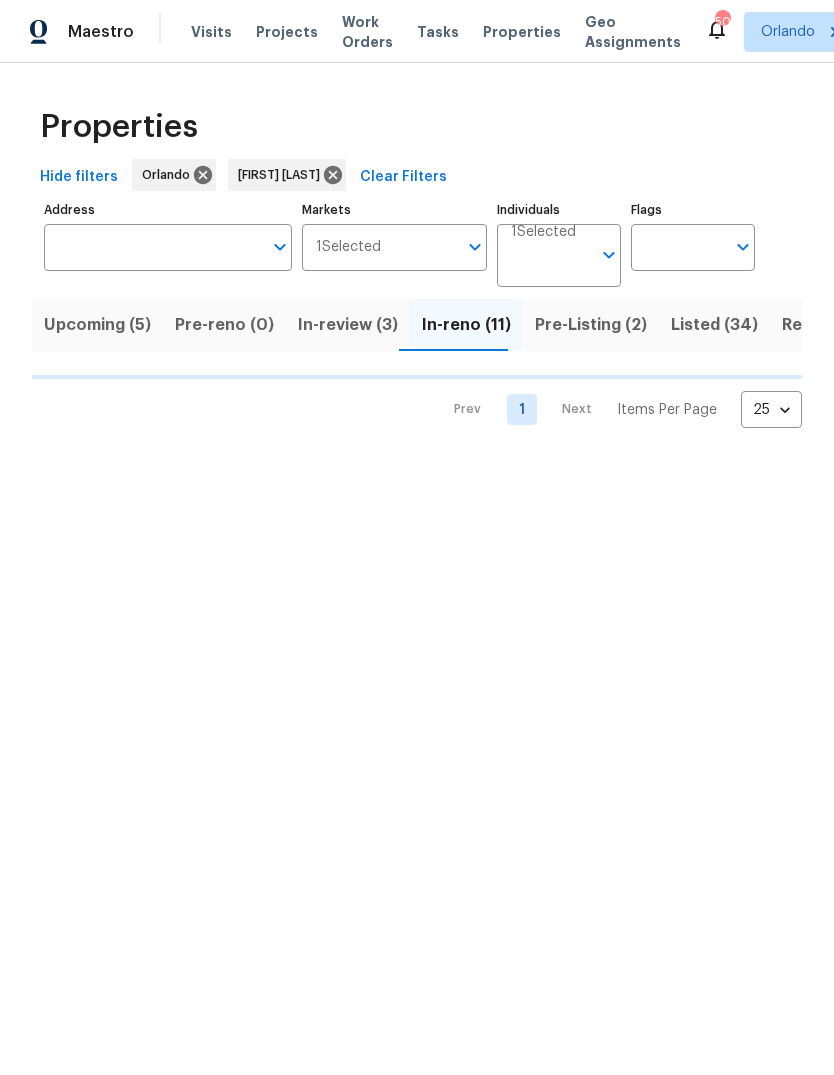 scroll, scrollTop: 0, scrollLeft: 0, axis: both 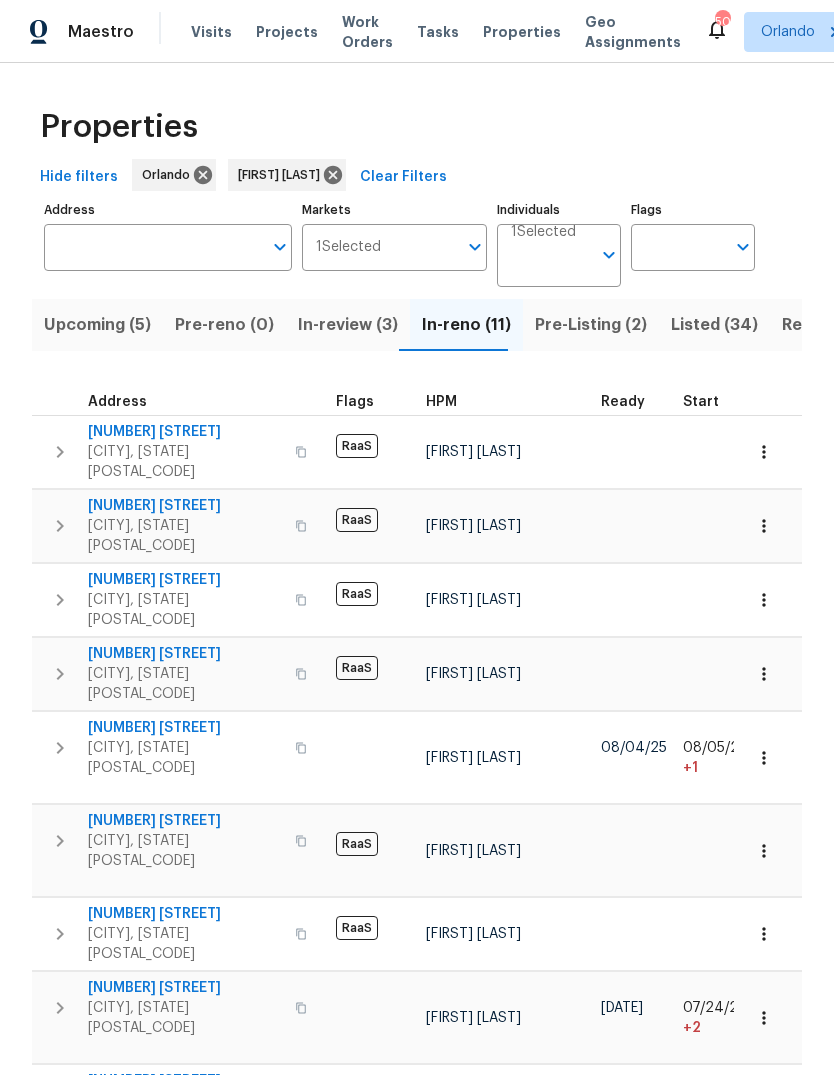 click on "[NUMBER] [STREET]" at bounding box center [185, 1081] 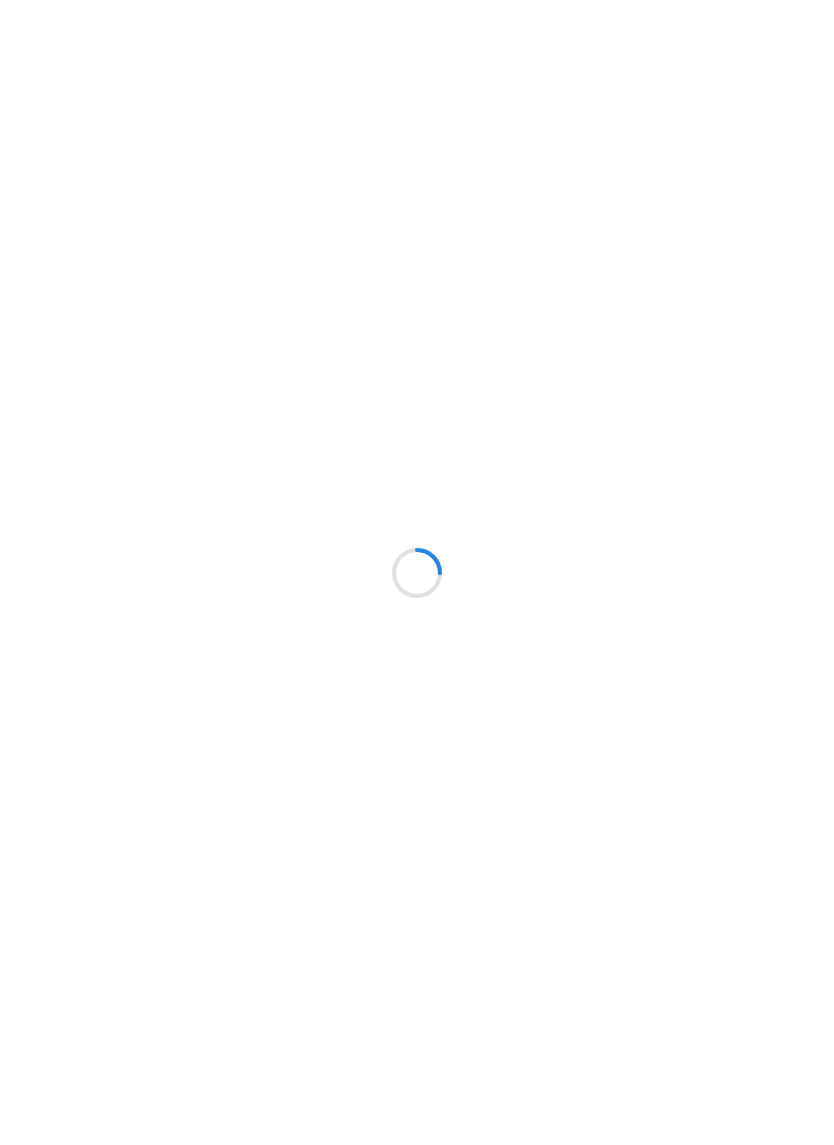 scroll, scrollTop: 0, scrollLeft: 0, axis: both 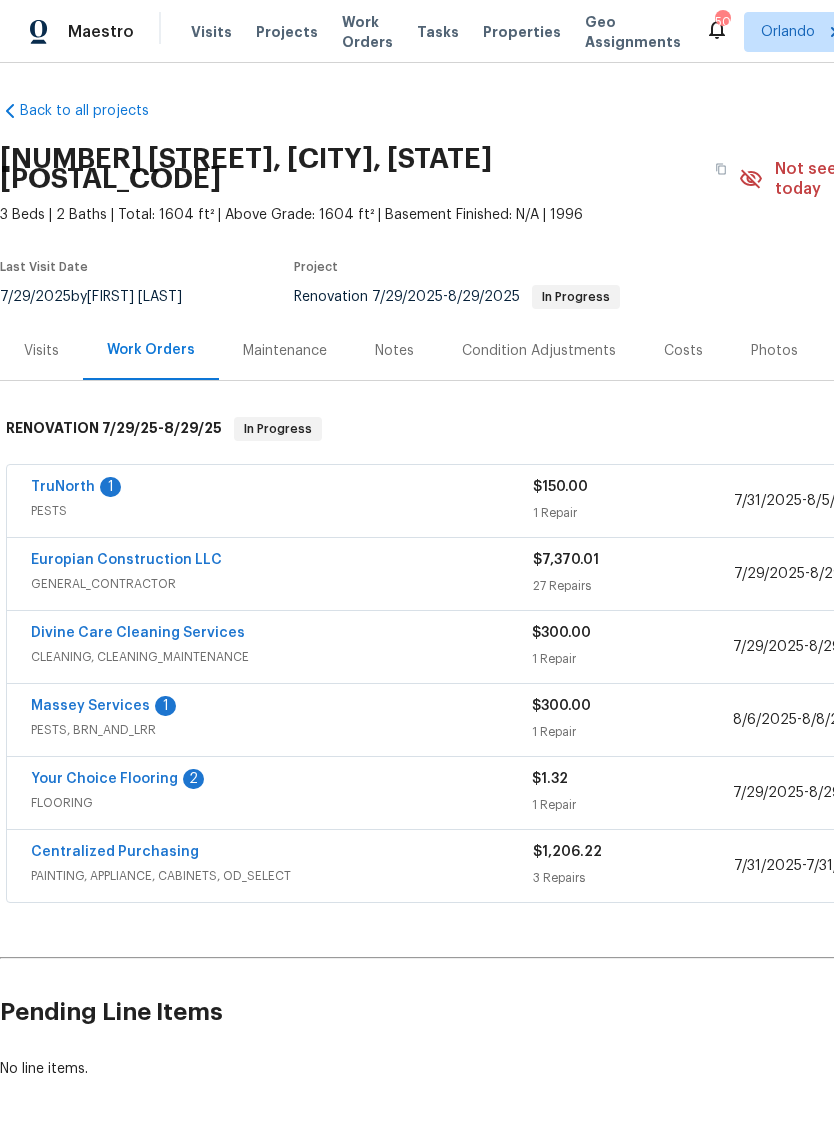 click on "TruNorth" at bounding box center (63, 487) 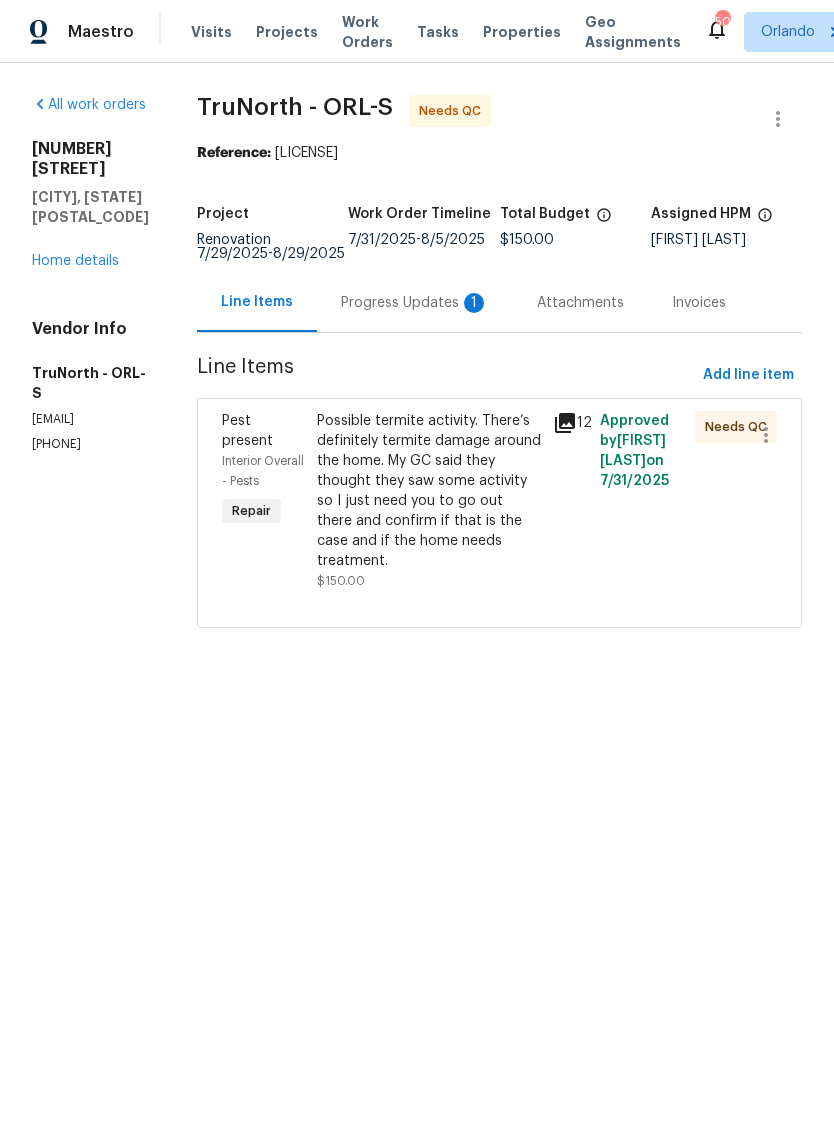 click on "Progress Updates 1" at bounding box center [415, 302] 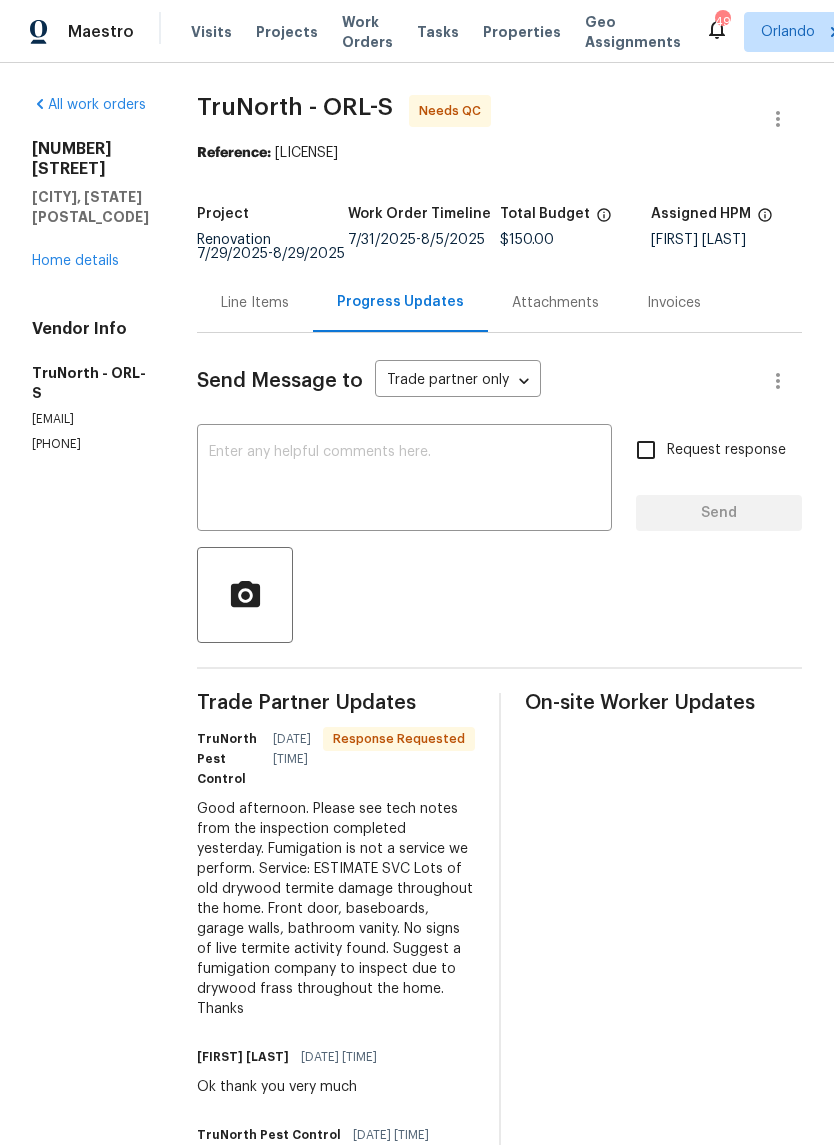 click on "Line Items" at bounding box center [255, 303] 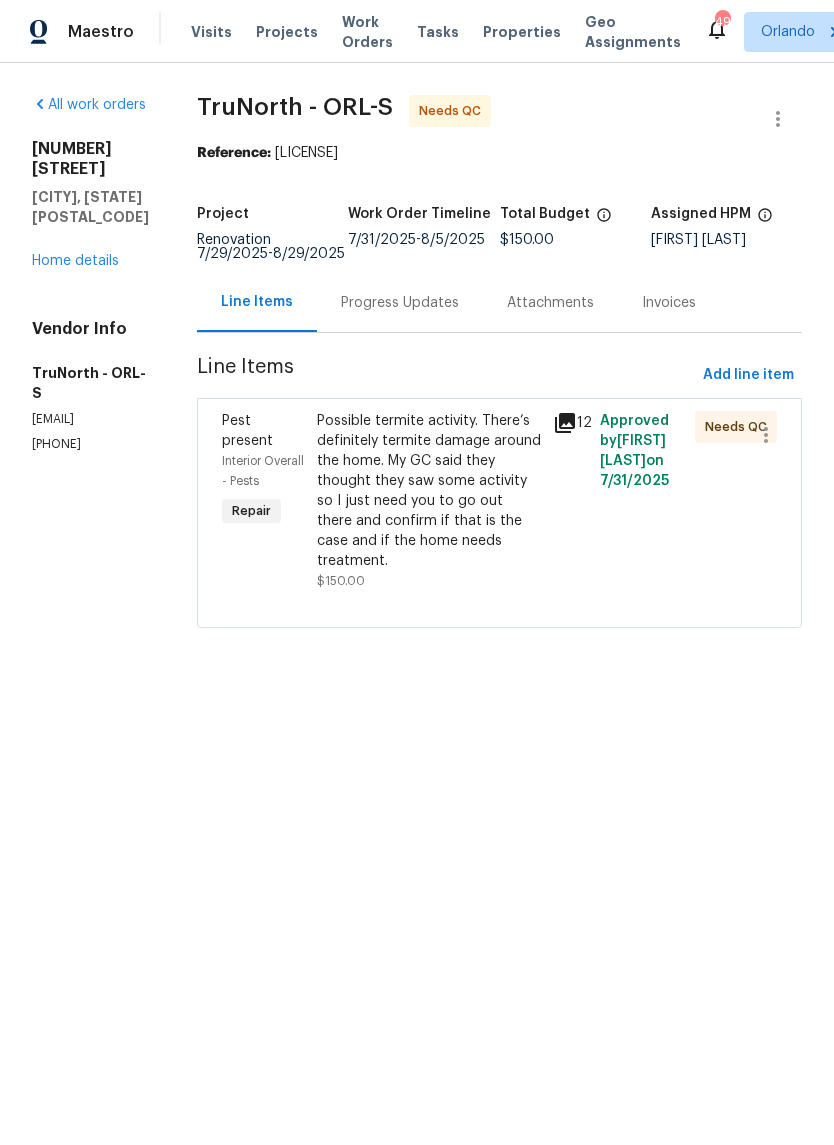 click on "Possible termite activity. There’s definitely termite damage around the home. My GC said they thought they saw some activity so I just need you to go out there and confirm if that is the case and if the home needs treatment." at bounding box center (429, 491) 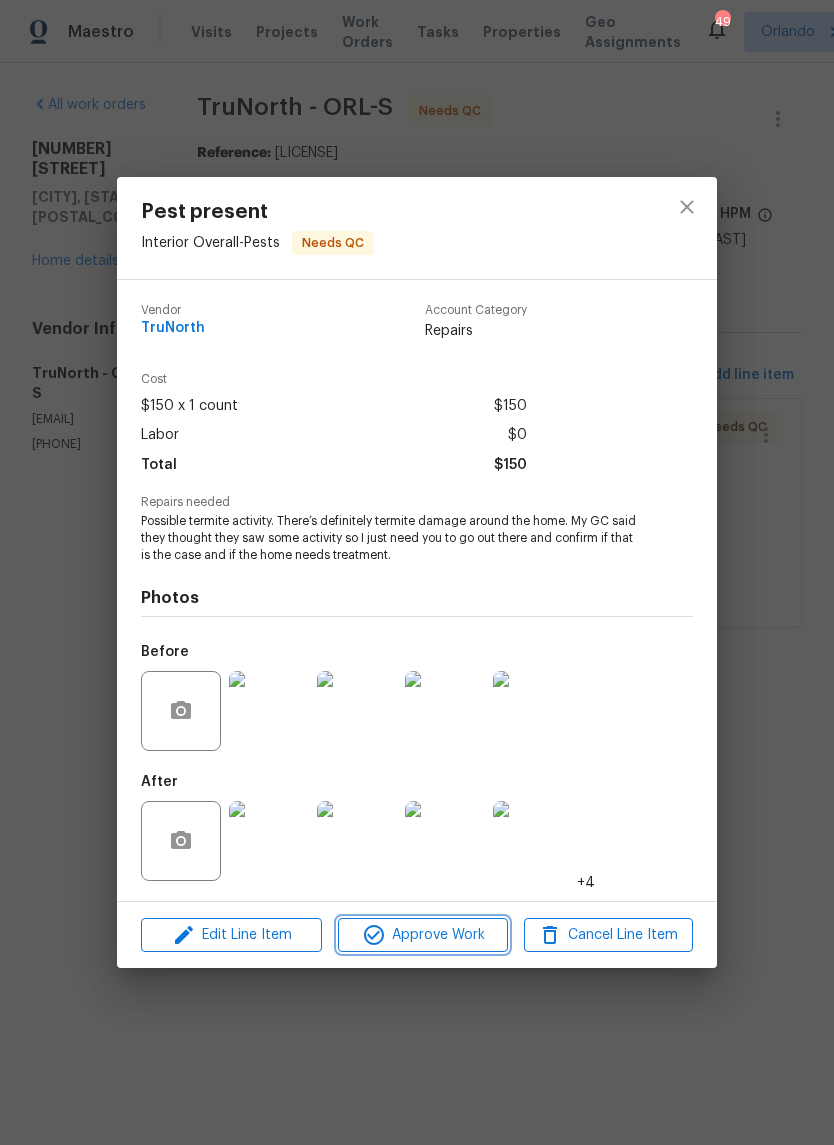 click on "Approve Work" at bounding box center (422, 935) 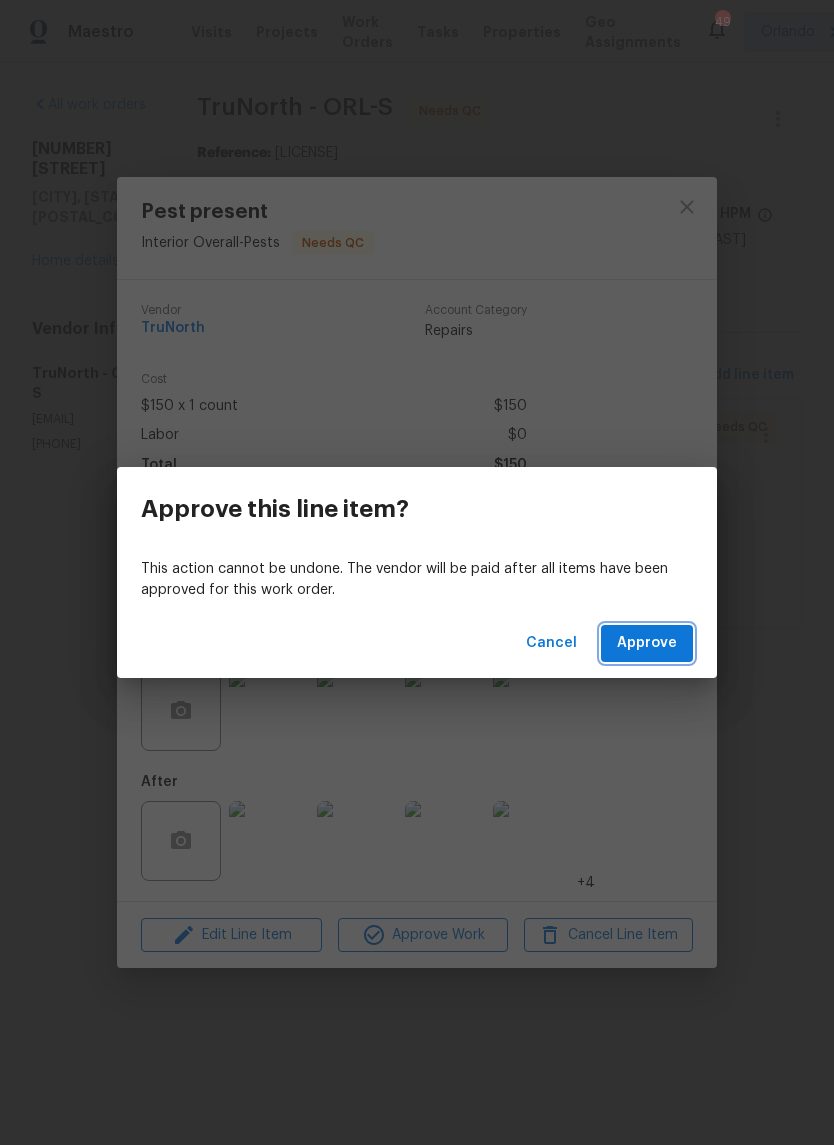 click on "Approve" at bounding box center [647, 643] 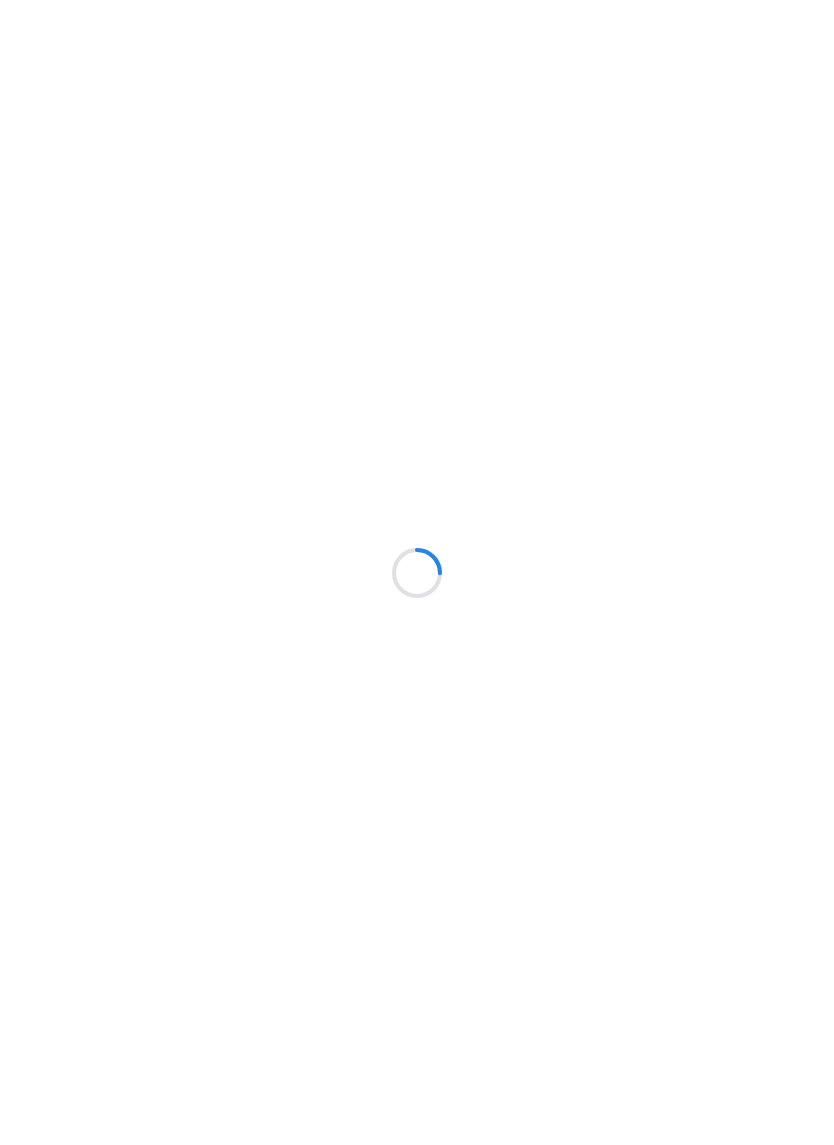 scroll, scrollTop: 0, scrollLeft: 0, axis: both 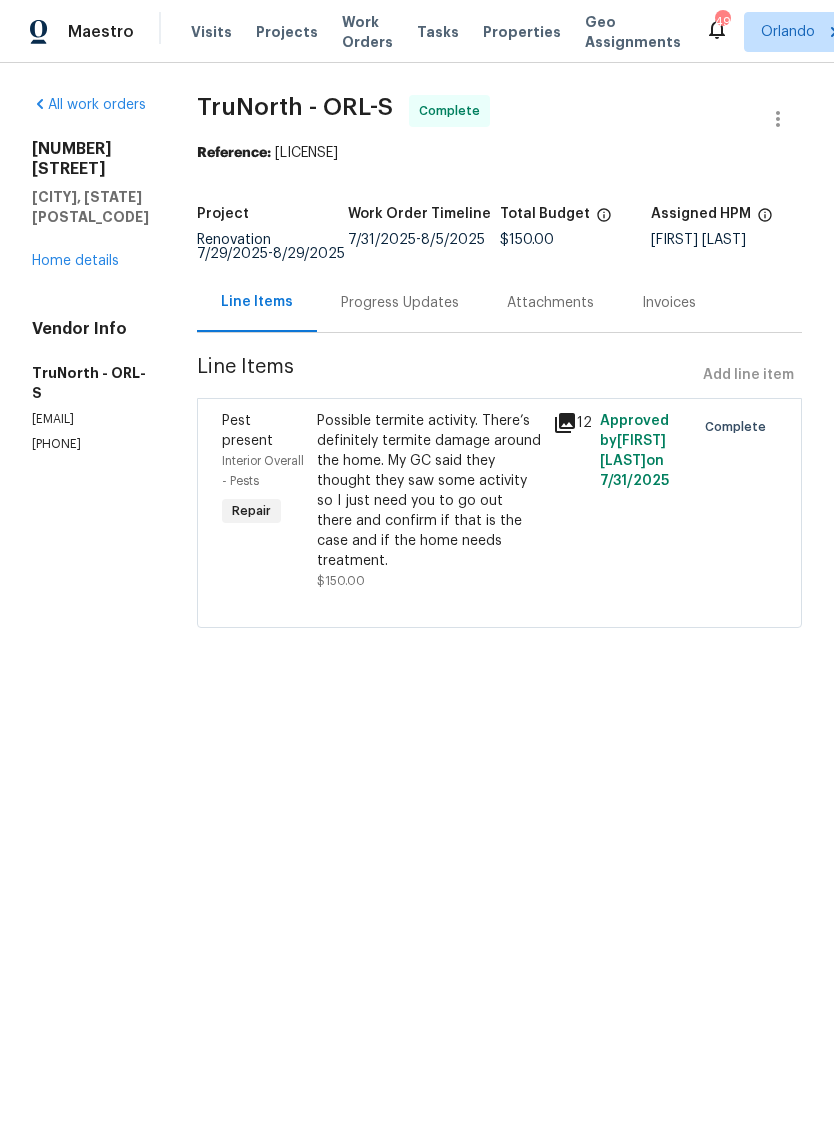 click on "Home details" at bounding box center (75, 261) 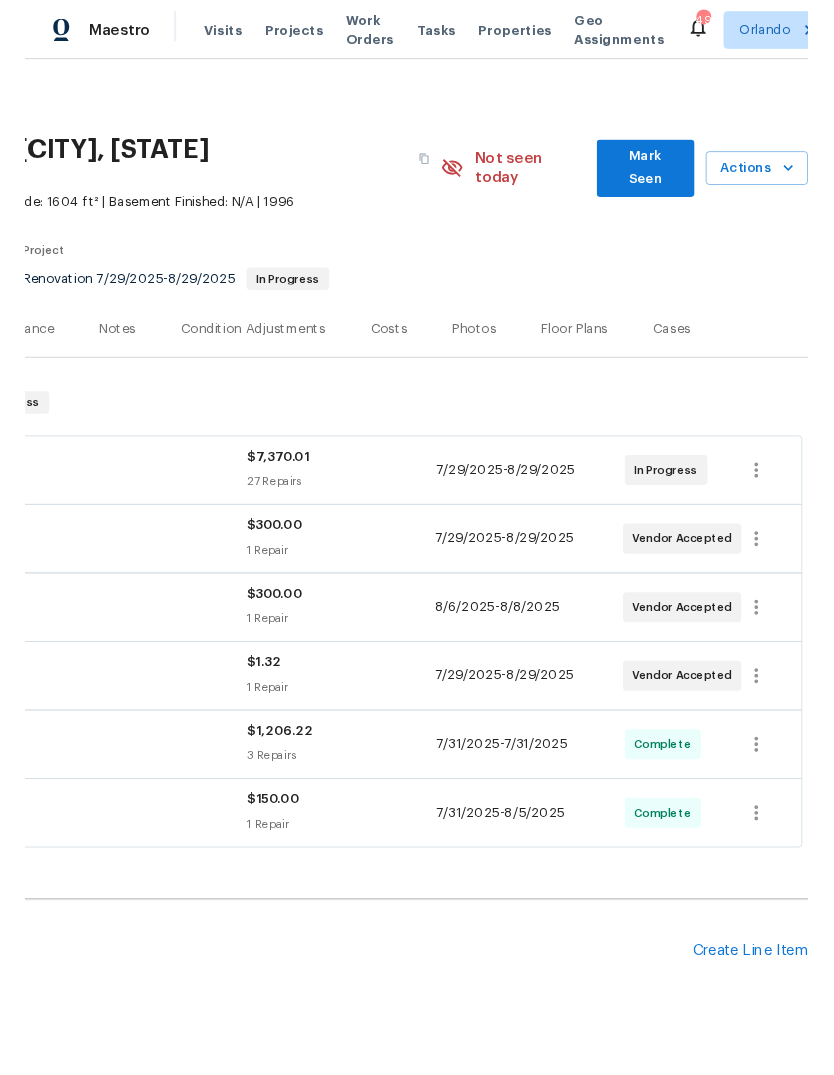 scroll, scrollTop: 2, scrollLeft: 296, axis: both 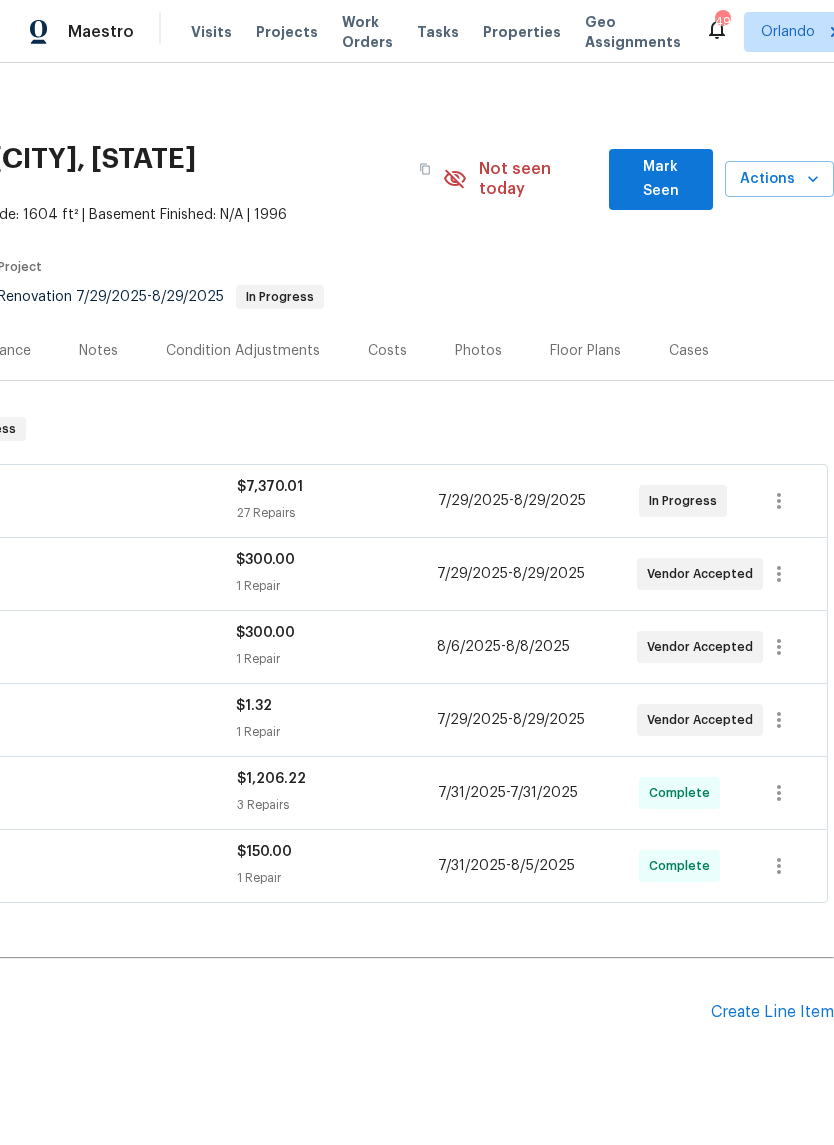 click on "Create Line Item" at bounding box center (772, 1012) 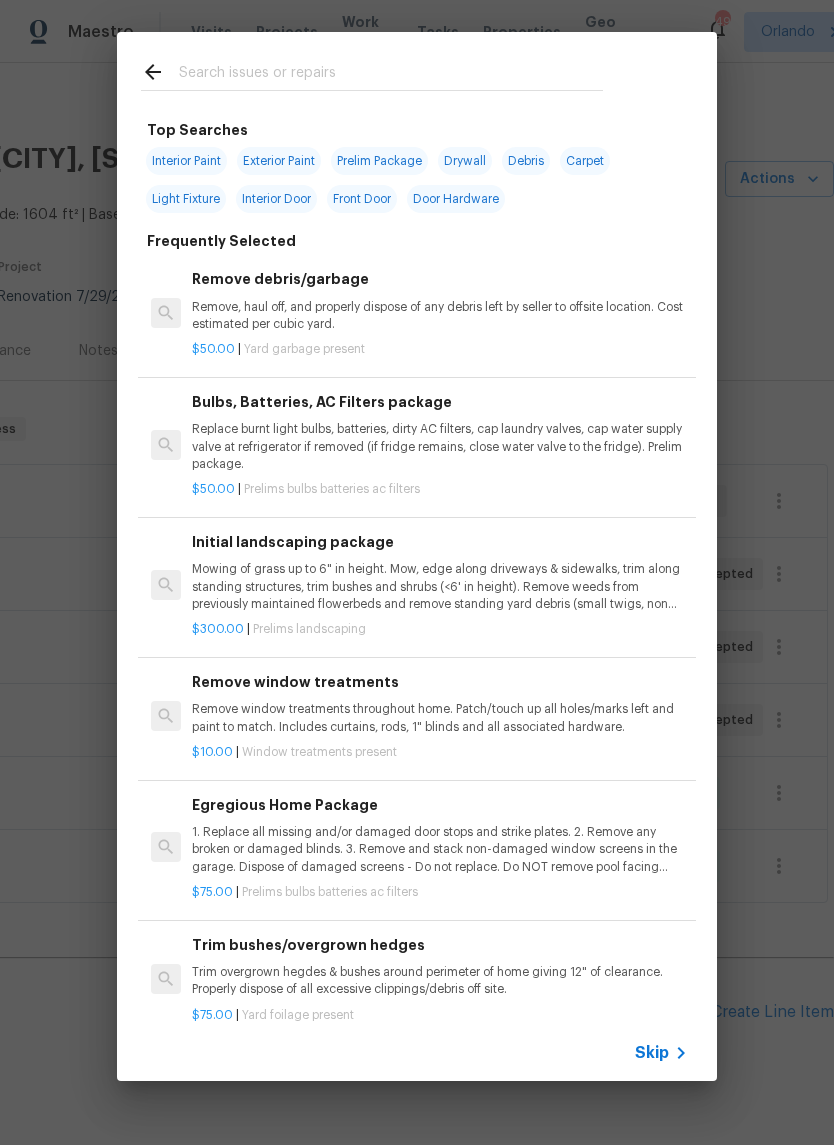 click at bounding box center (391, 75) 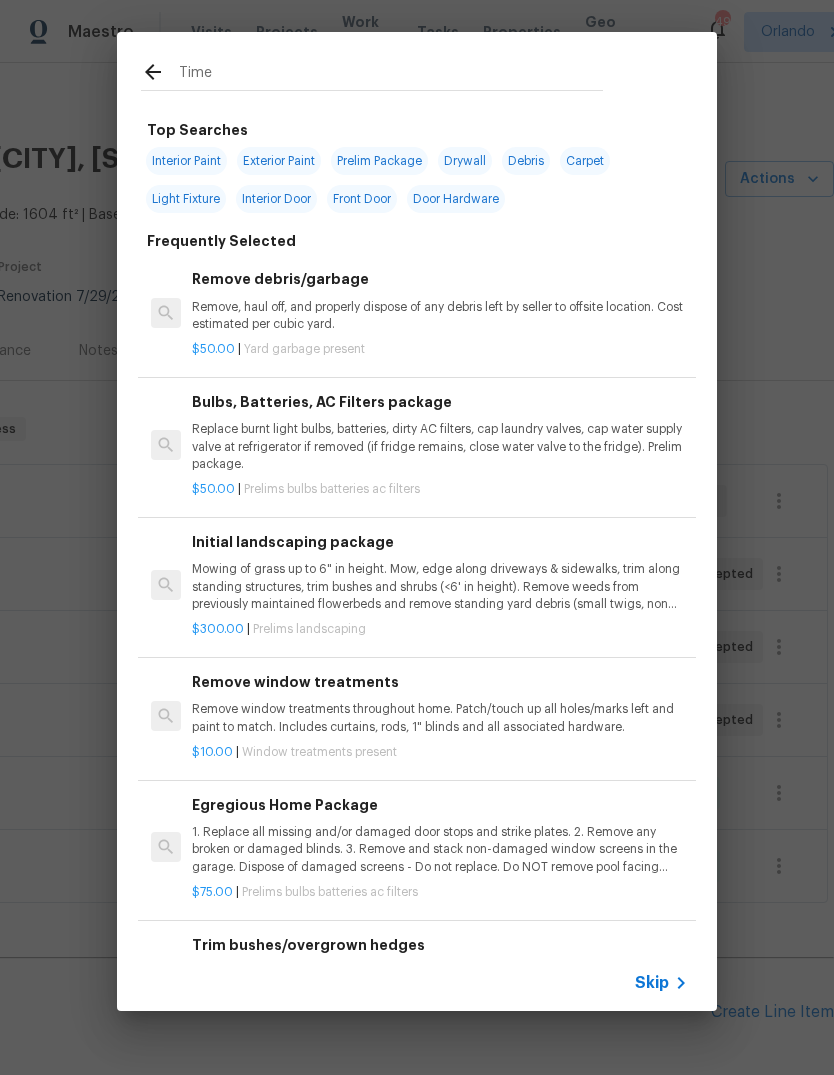 type on "Timer" 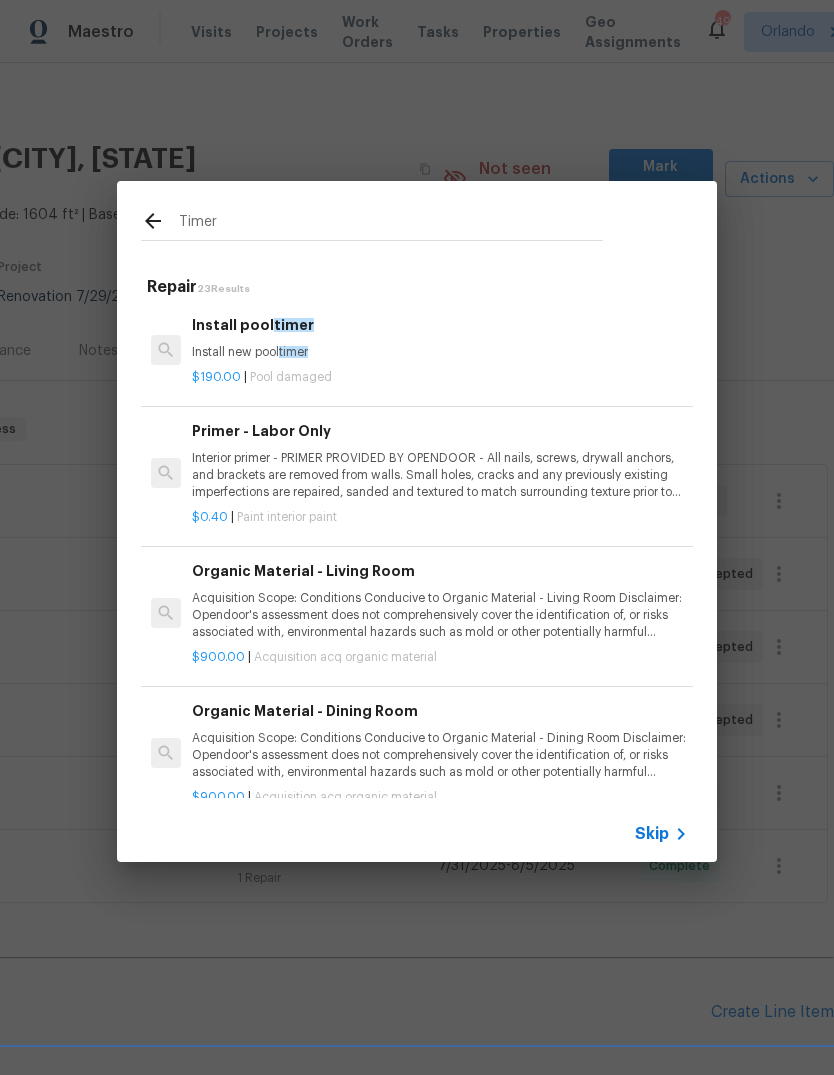 click on "Install new pool  timer" at bounding box center (440, 352) 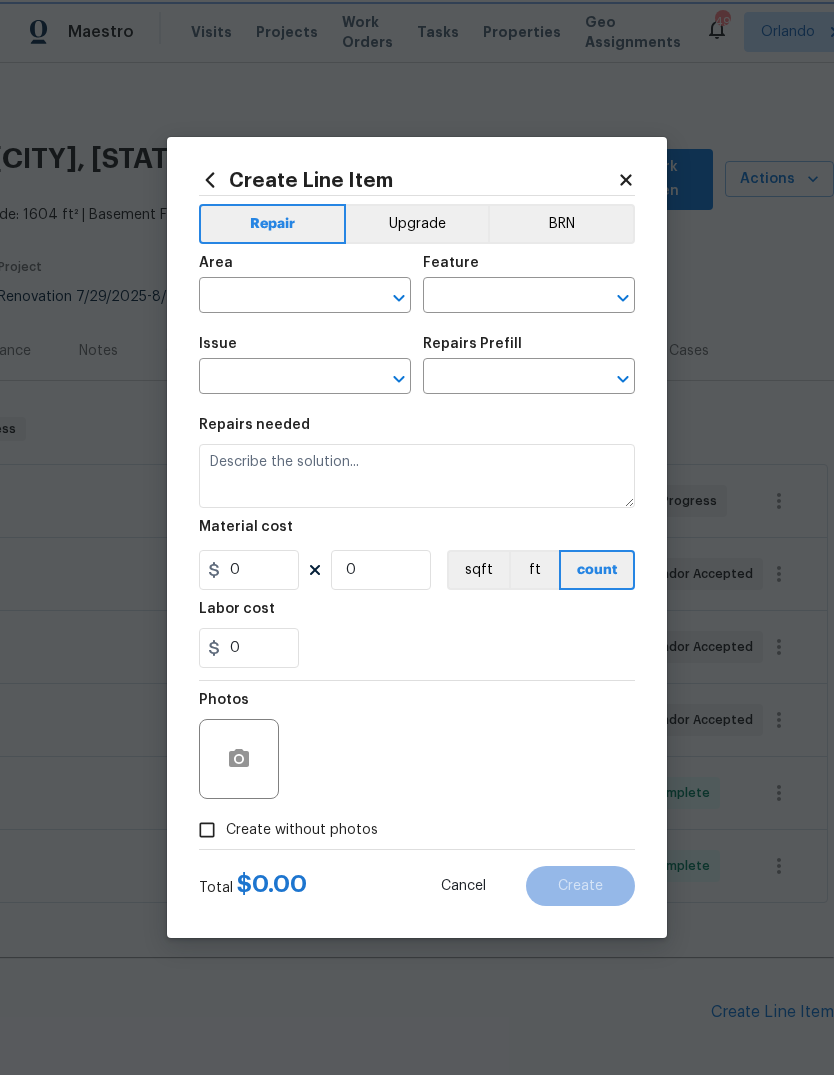 type on "Pool" 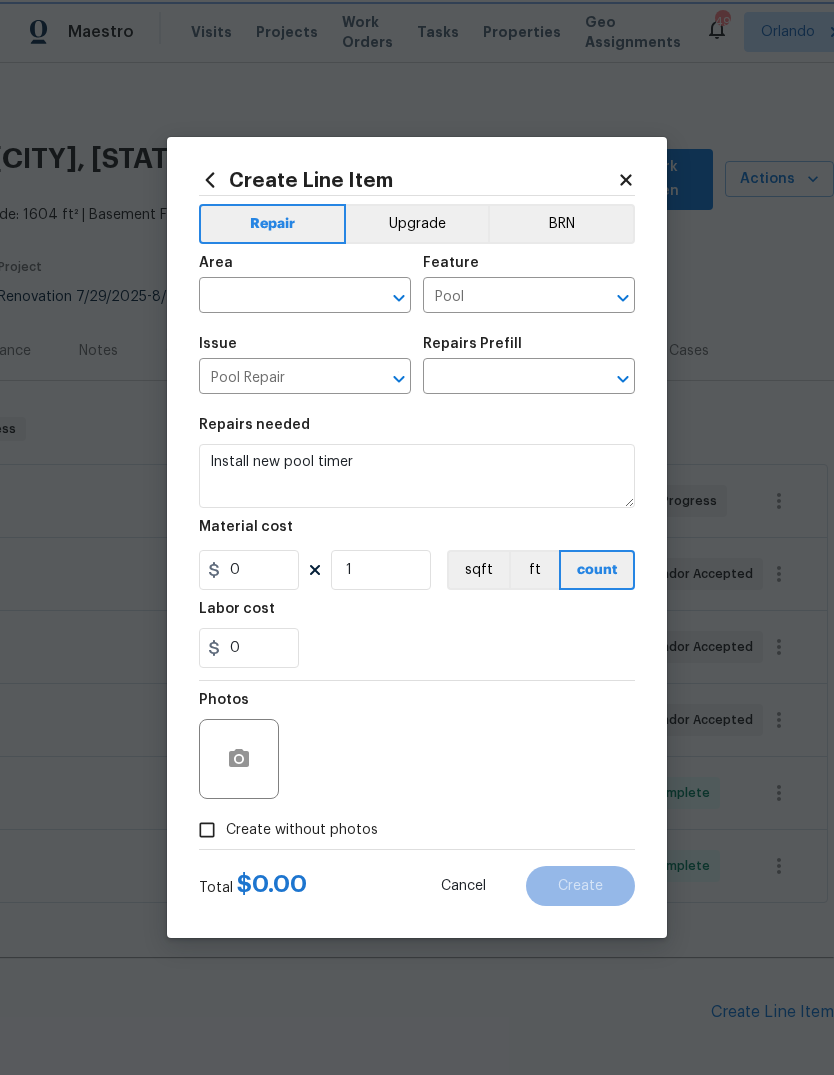 type on "Install pool timer $190.00" 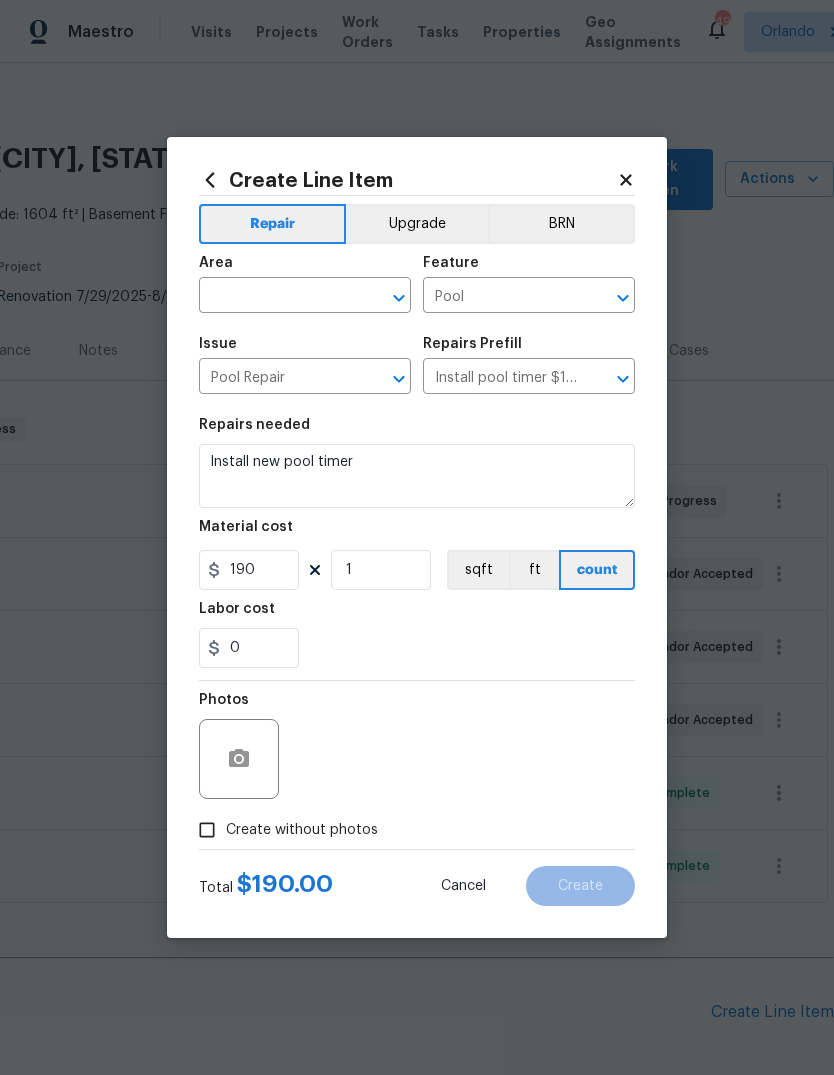 click at bounding box center [277, 297] 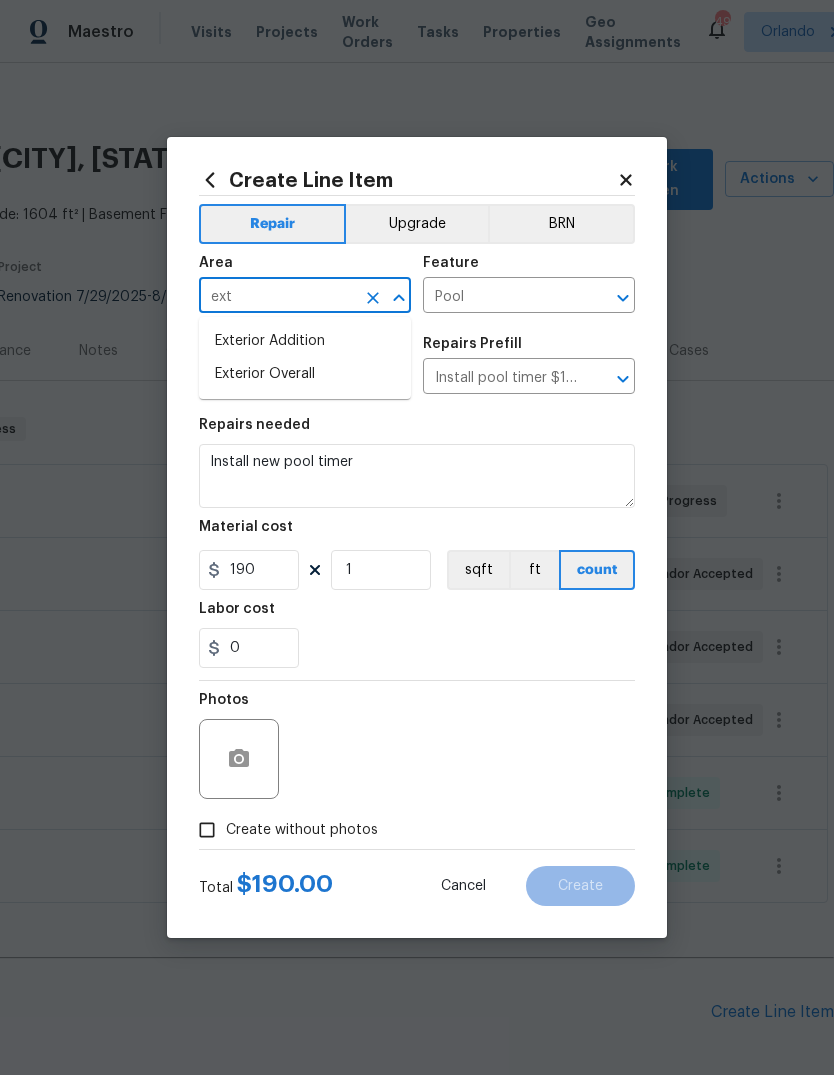 click on "Exterior Overall" at bounding box center (305, 374) 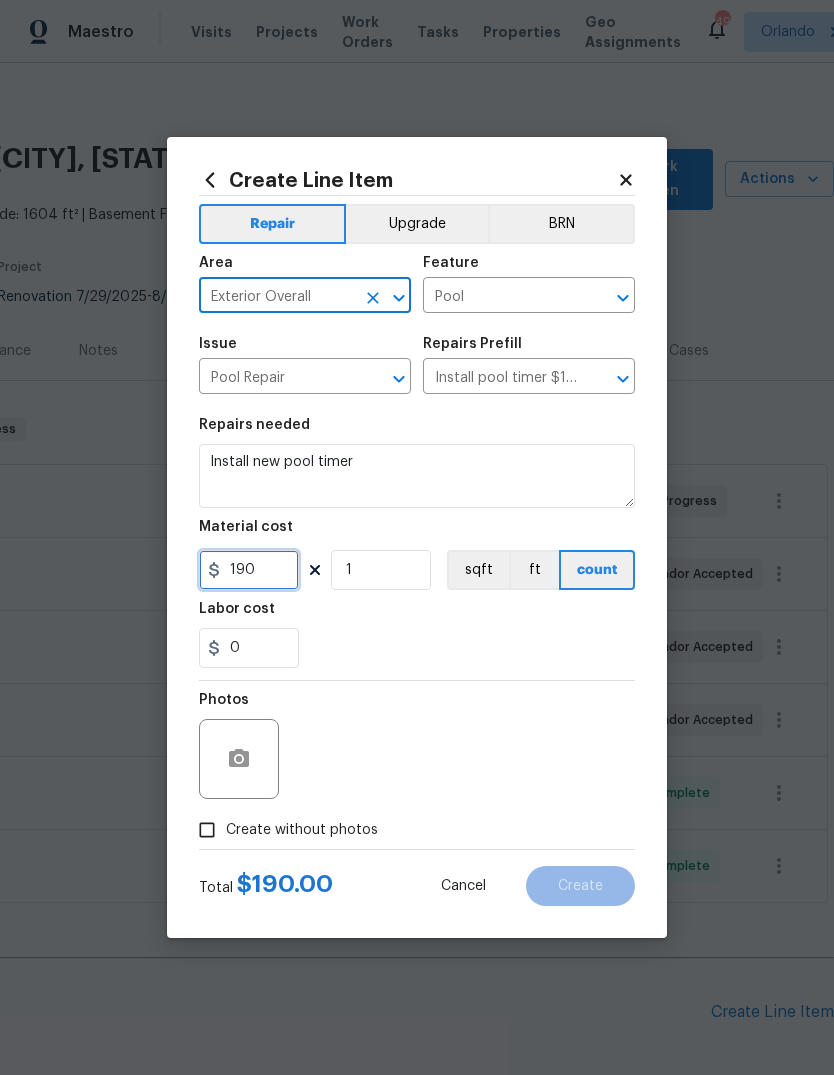 click on "190" at bounding box center [249, 570] 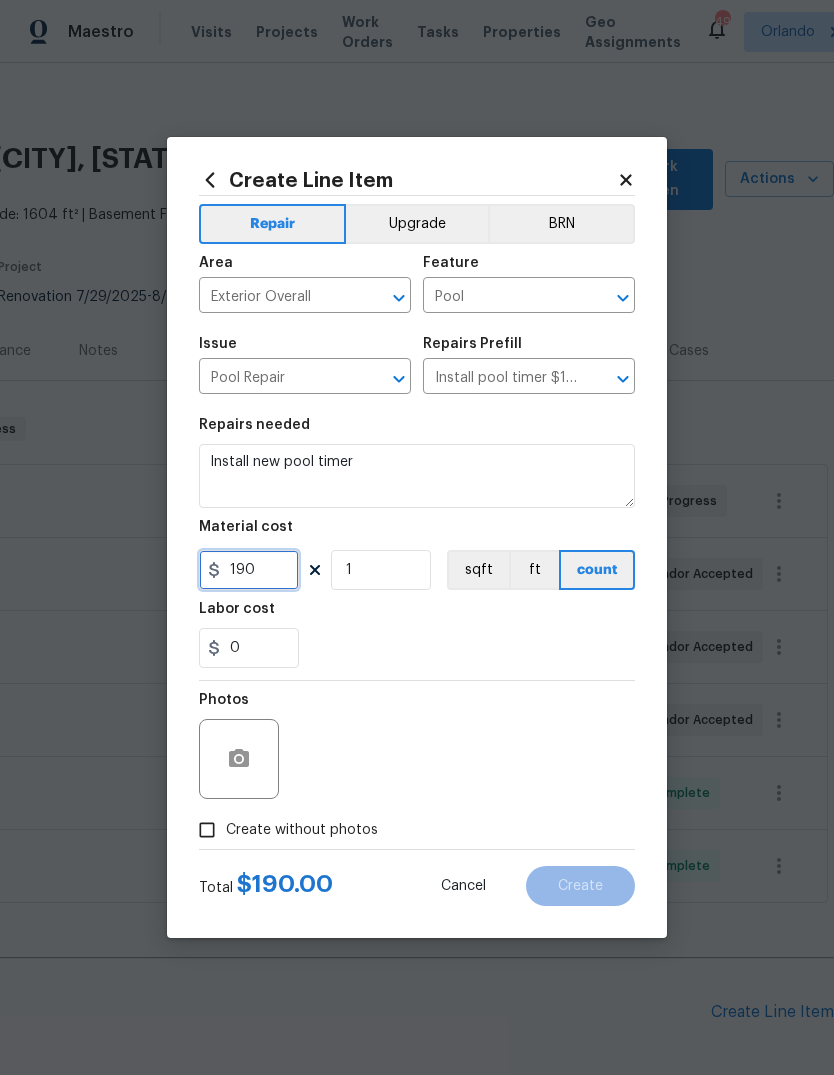 click on "190" at bounding box center [249, 570] 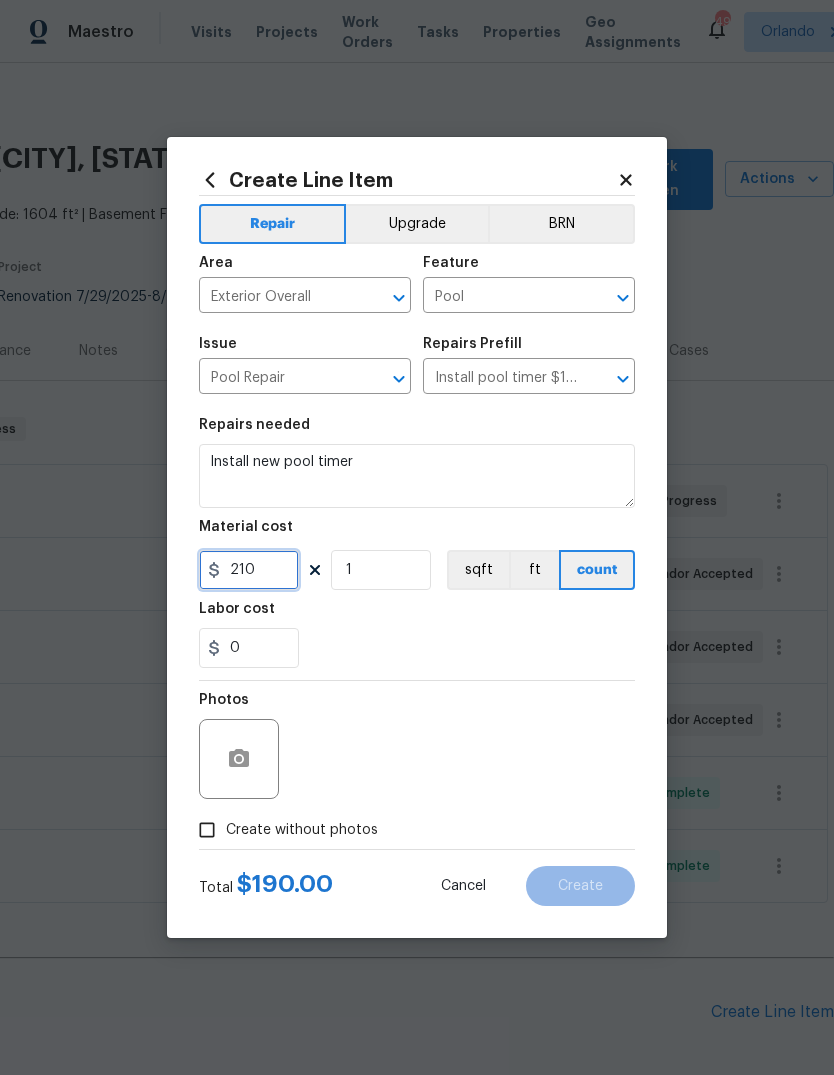 type on "210" 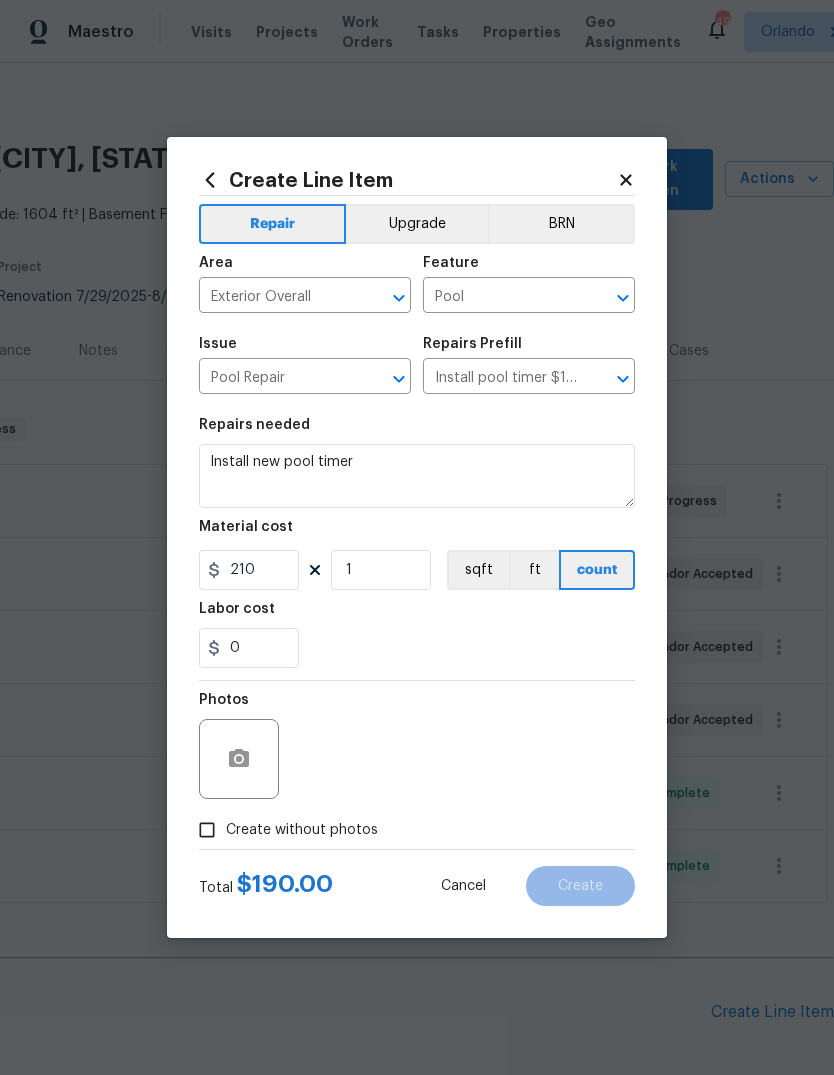 click on "0" at bounding box center [417, 648] 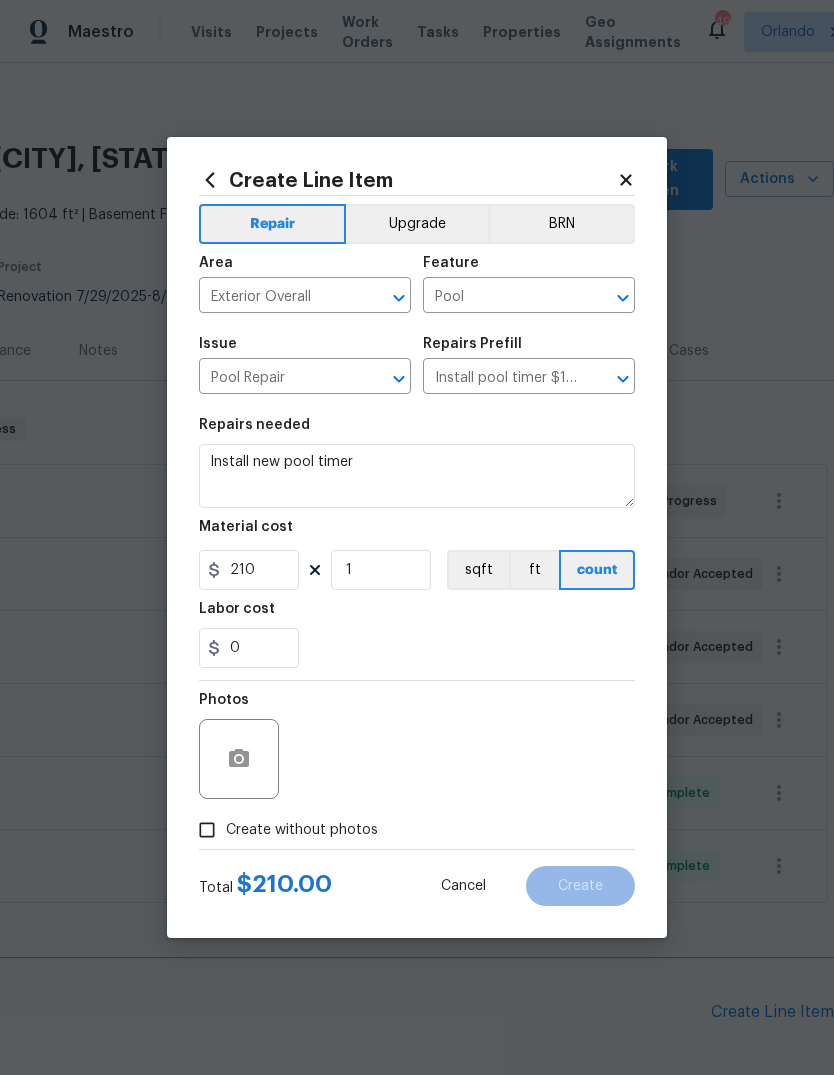 click on "Create without photos" at bounding box center [207, 830] 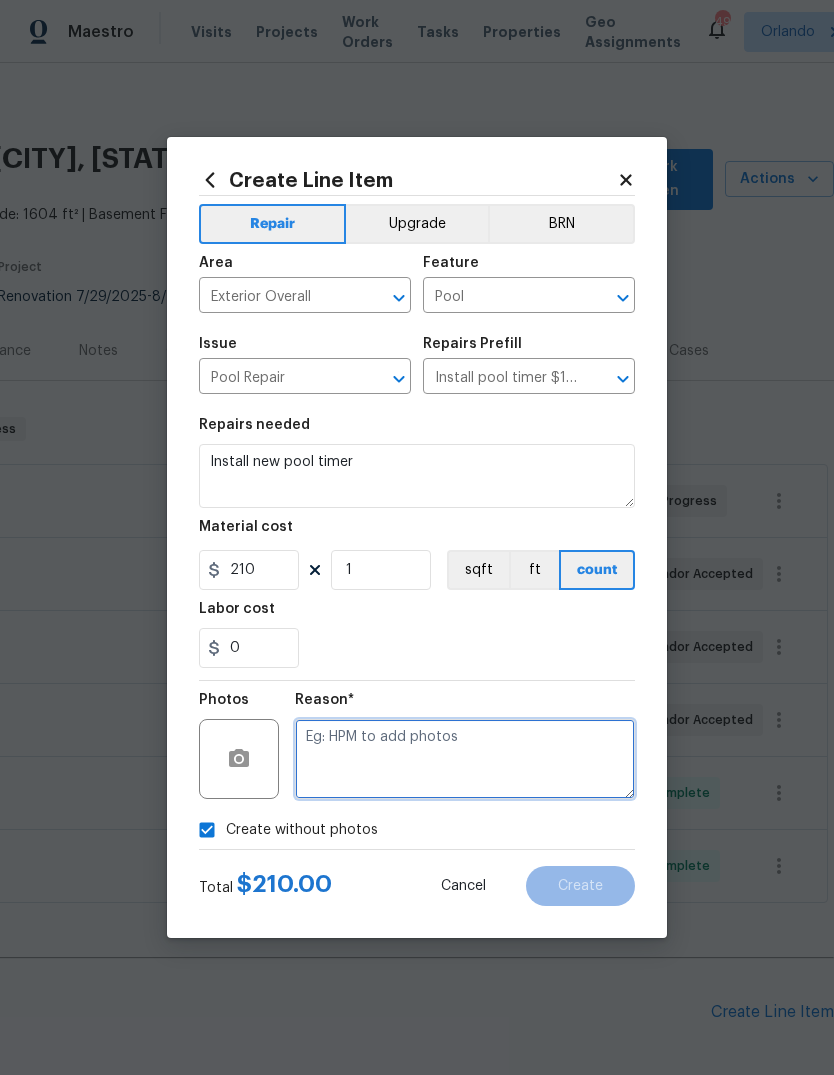 click at bounding box center [465, 759] 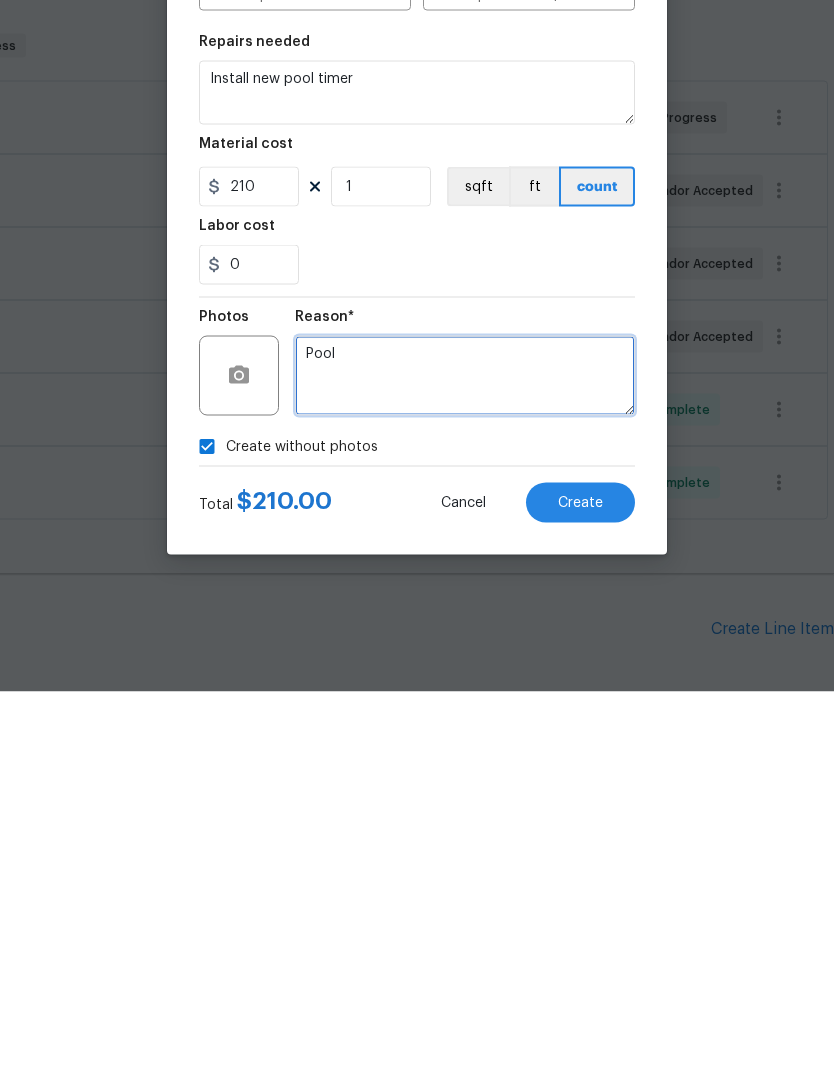 type on "Pool" 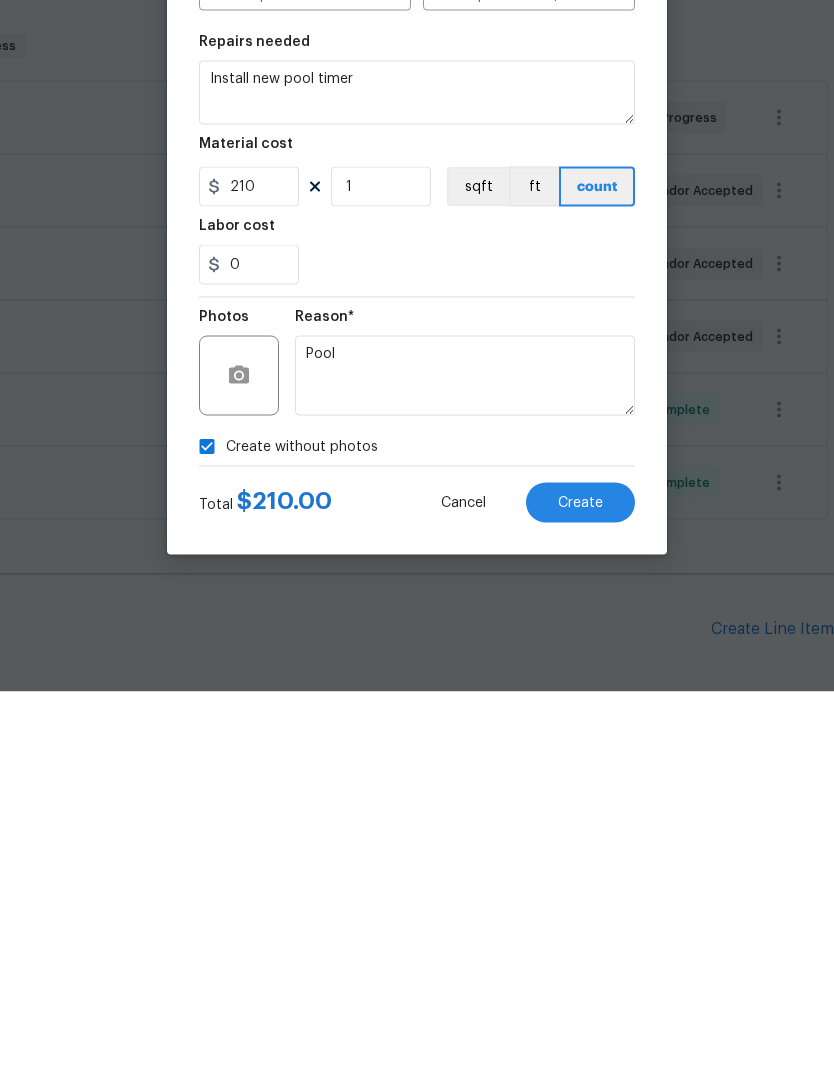 click on "Create" at bounding box center [580, 886] 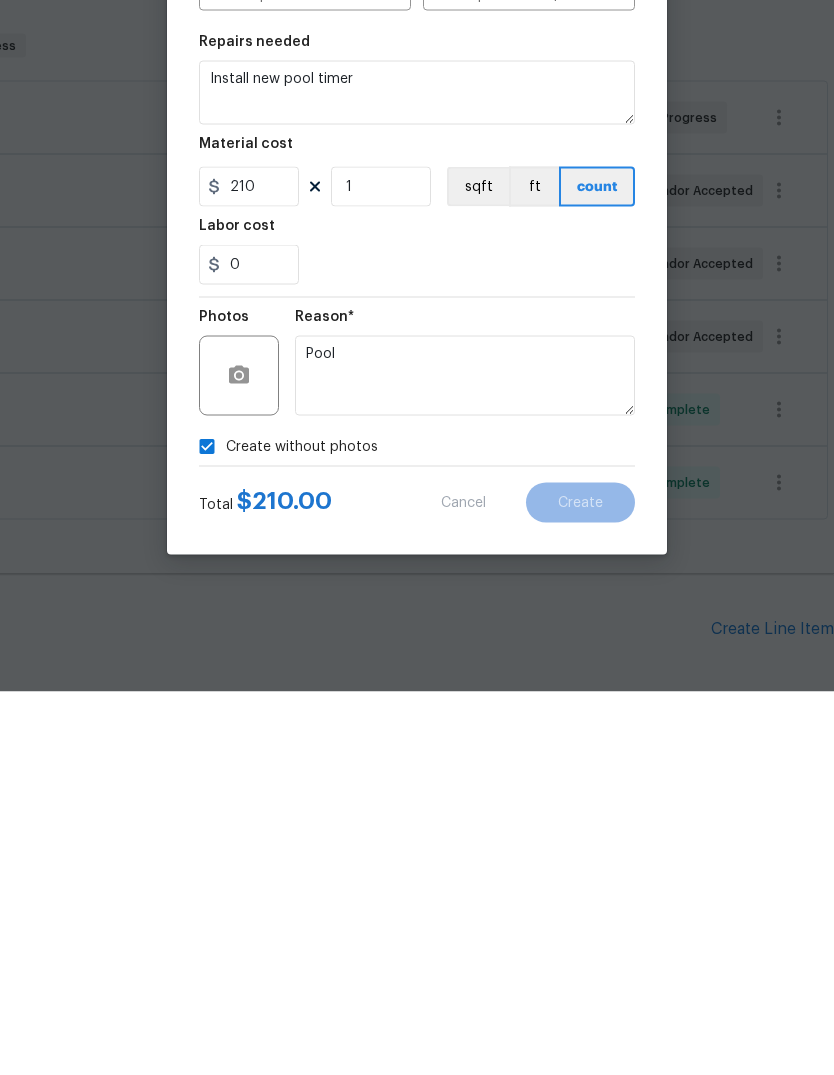 scroll, scrollTop: 75, scrollLeft: 0, axis: vertical 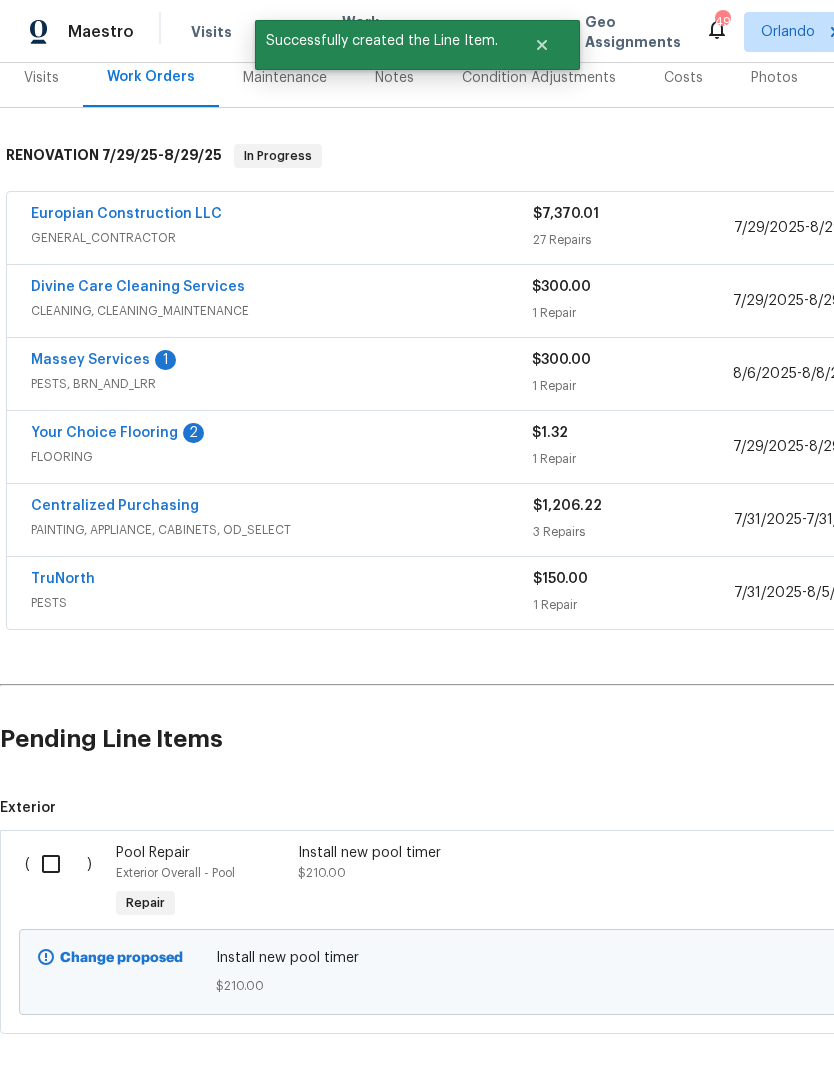 click at bounding box center (58, 864) 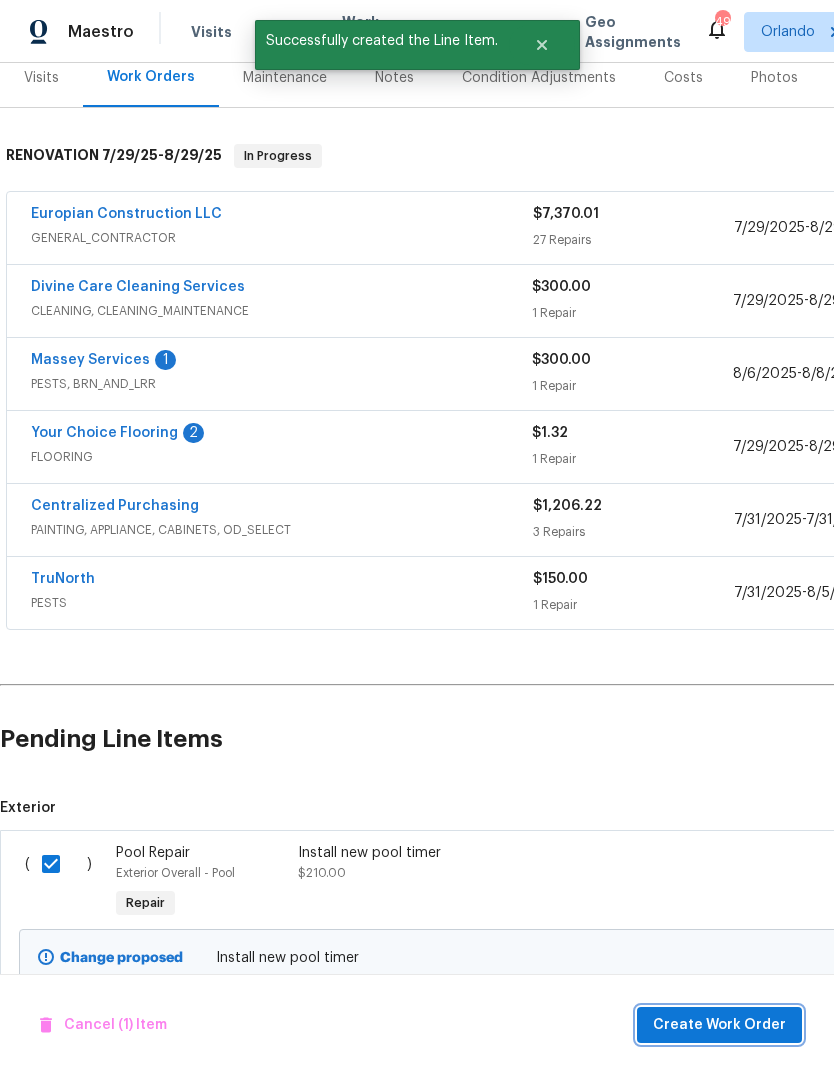 click on "Create Work Order" at bounding box center [719, 1025] 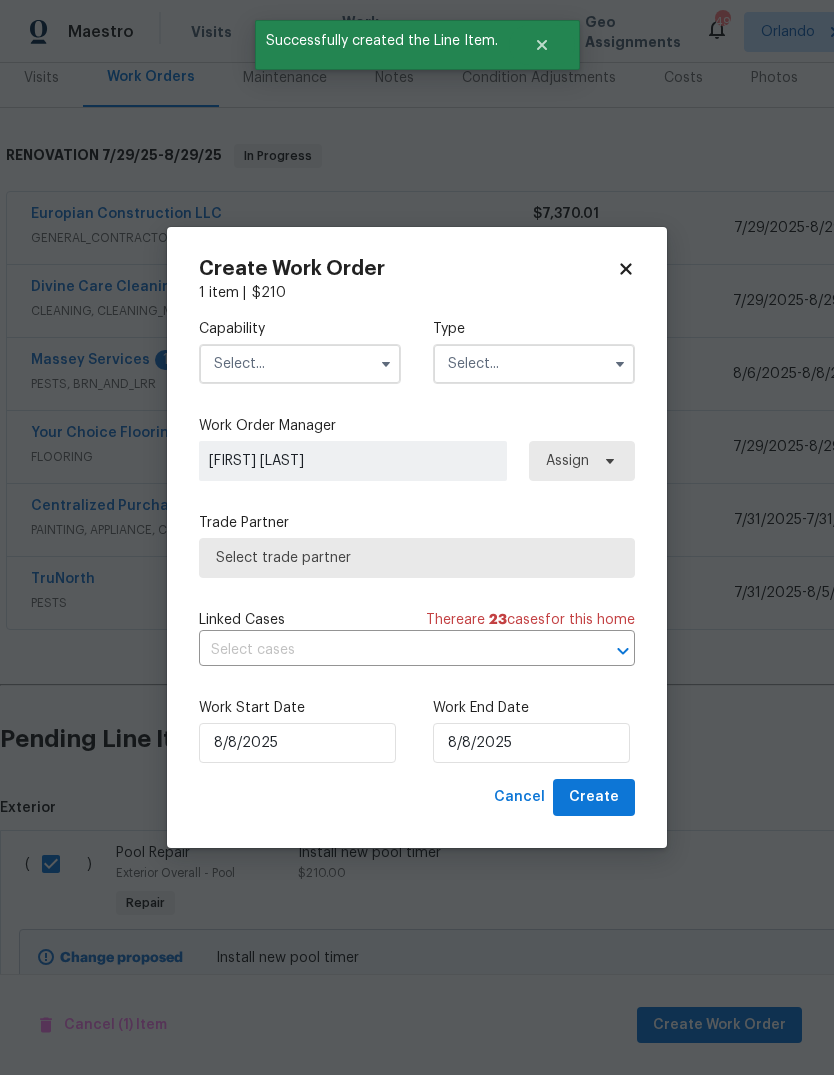 click at bounding box center [300, 364] 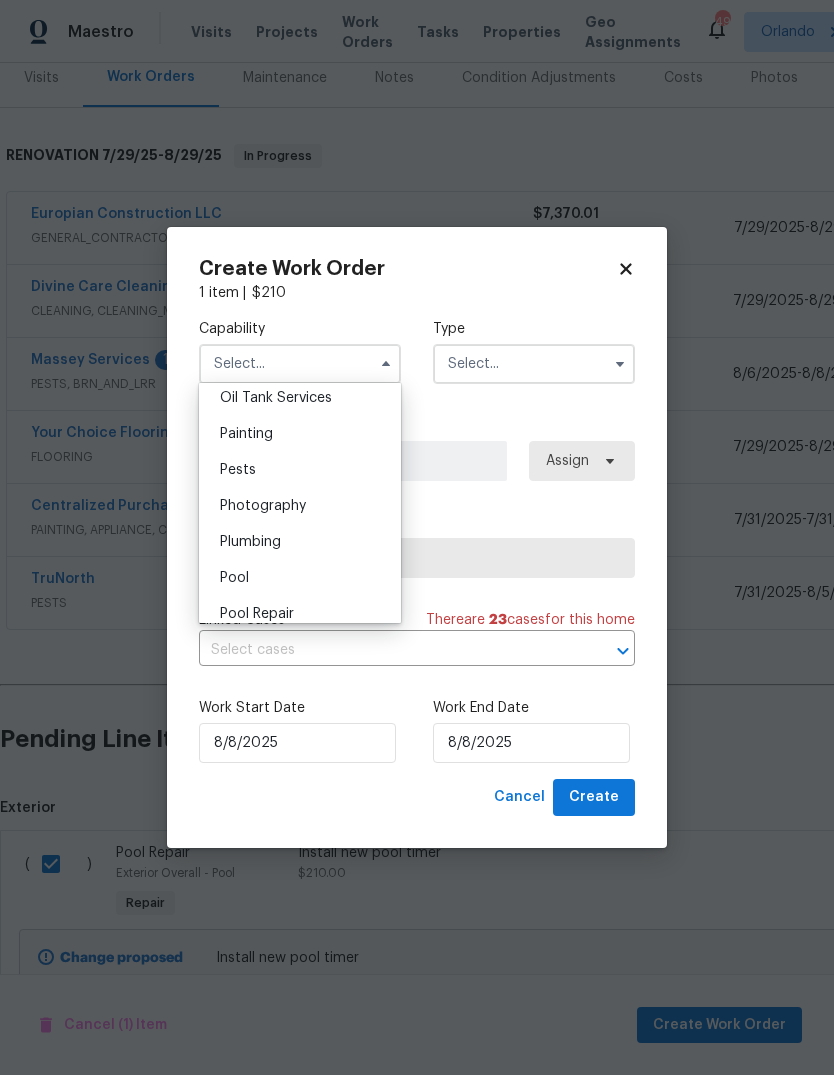 scroll, scrollTop: 1689, scrollLeft: 0, axis: vertical 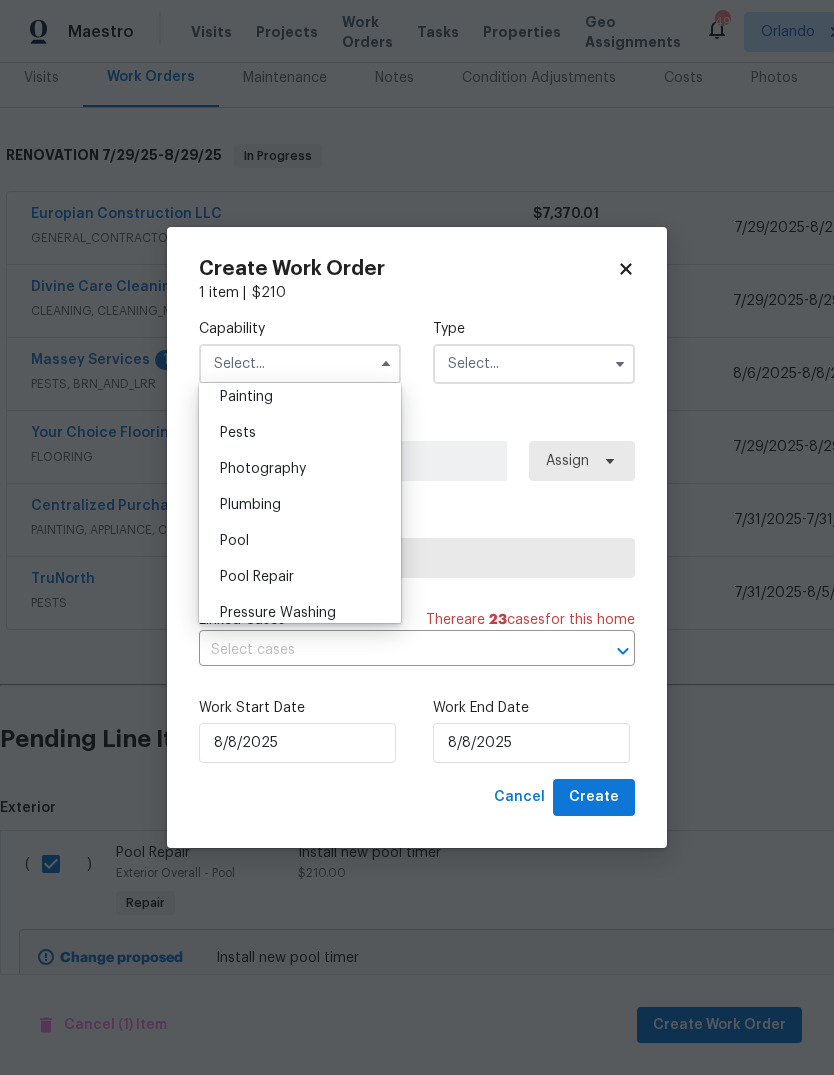click on "Pool" at bounding box center (234, 541) 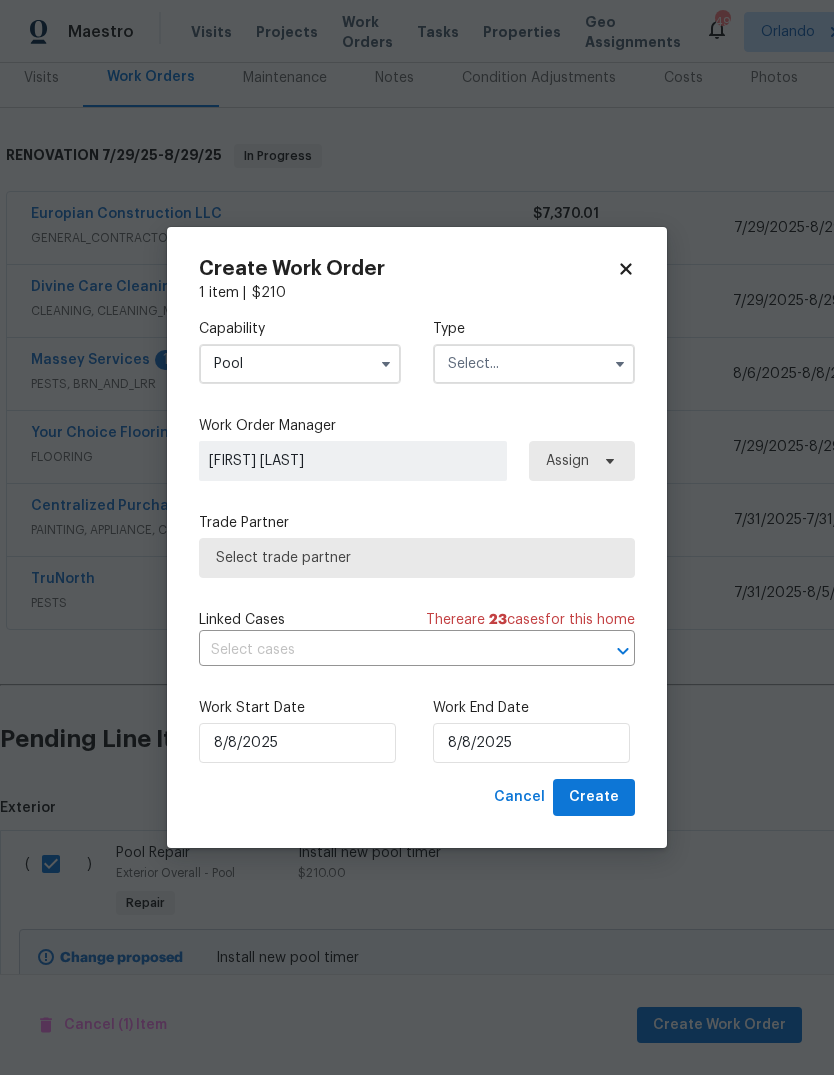 click at bounding box center [534, 364] 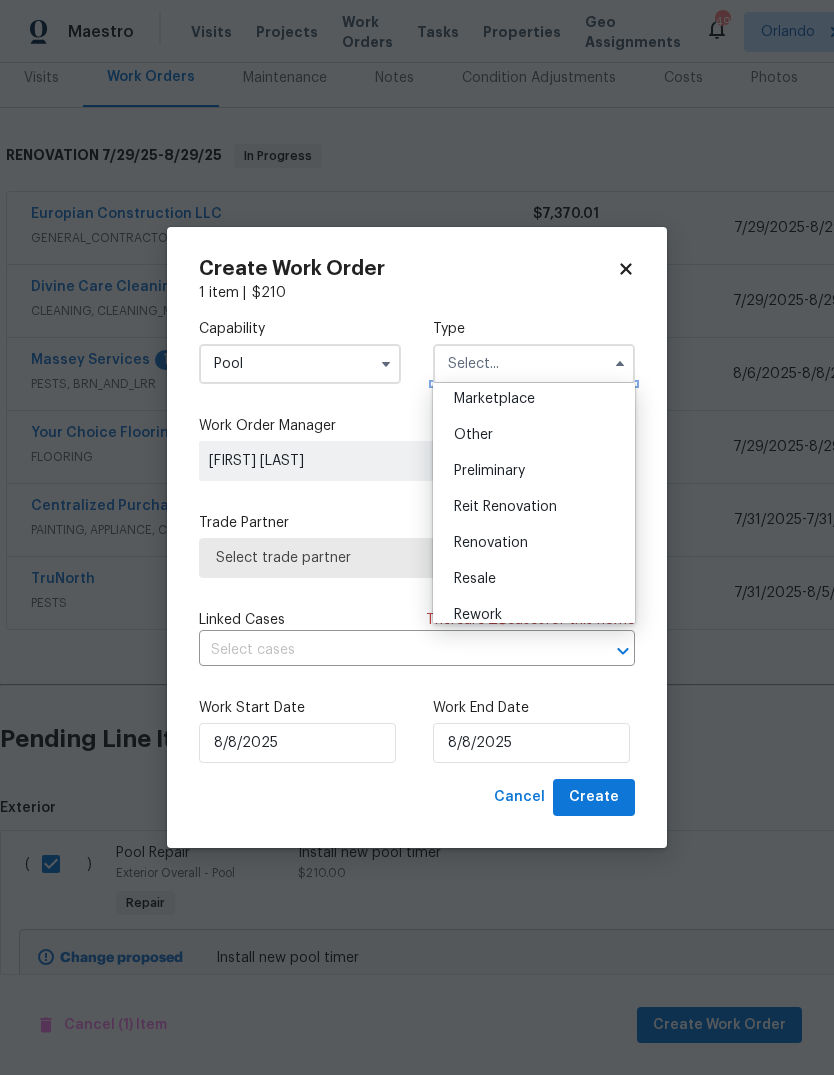 scroll, scrollTop: 384, scrollLeft: 0, axis: vertical 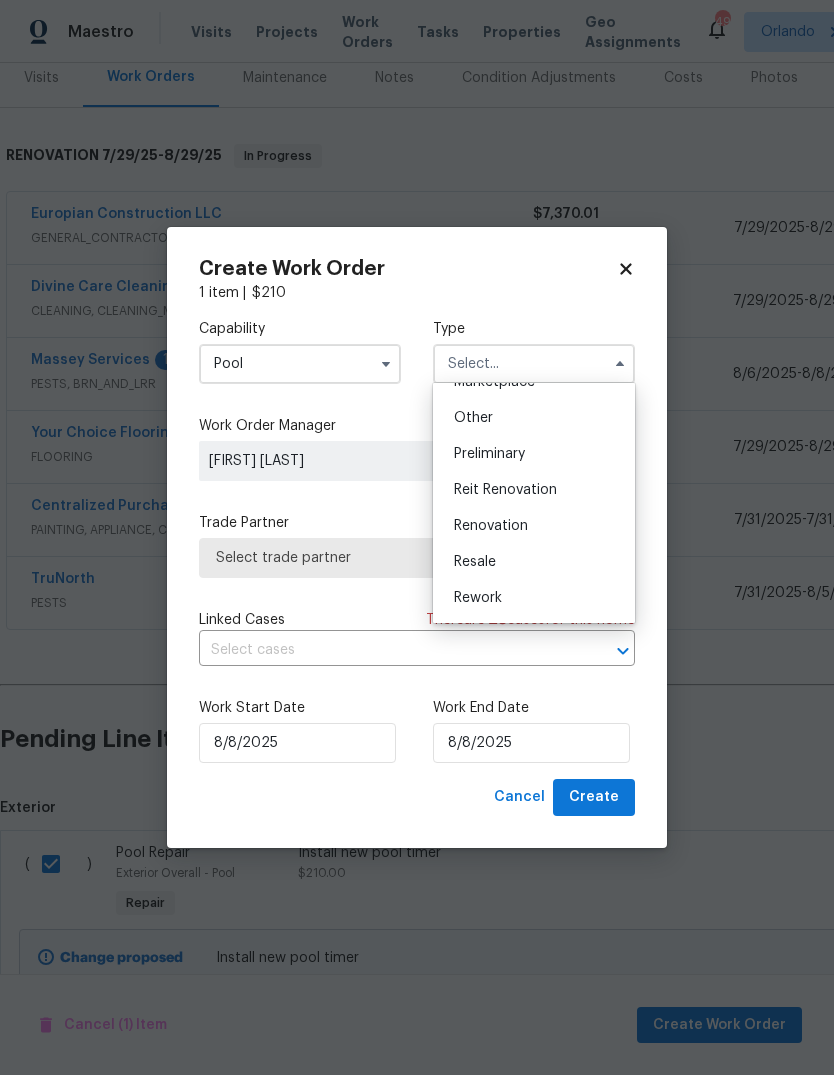 click on "Renovation" at bounding box center [491, 526] 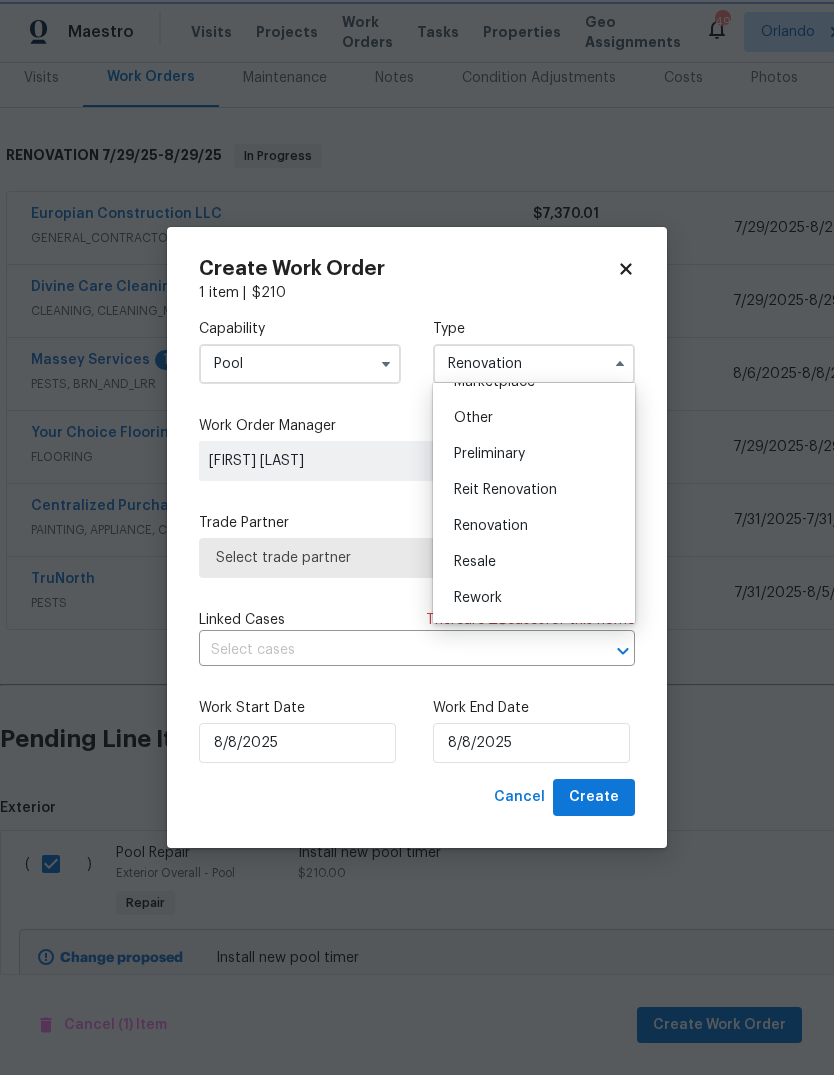 scroll, scrollTop: 0, scrollLeft: 0, axis: both 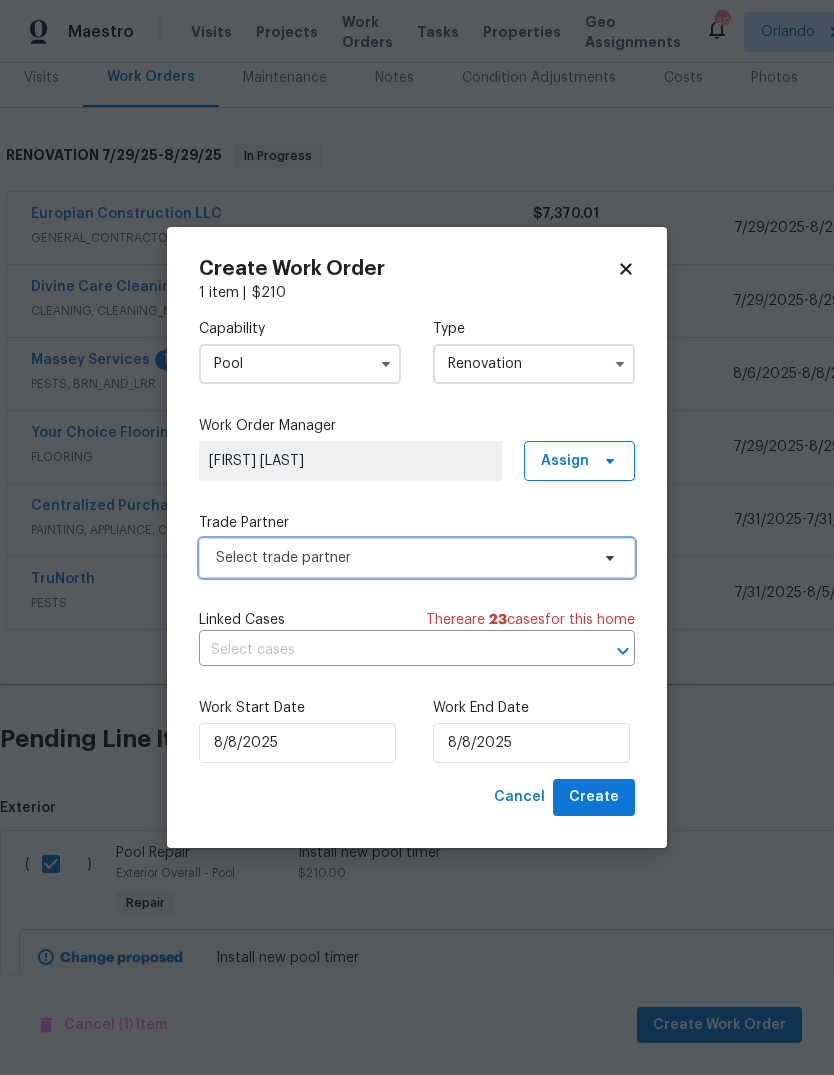 click on "Select trade partner" at bounding box center [417, 558] 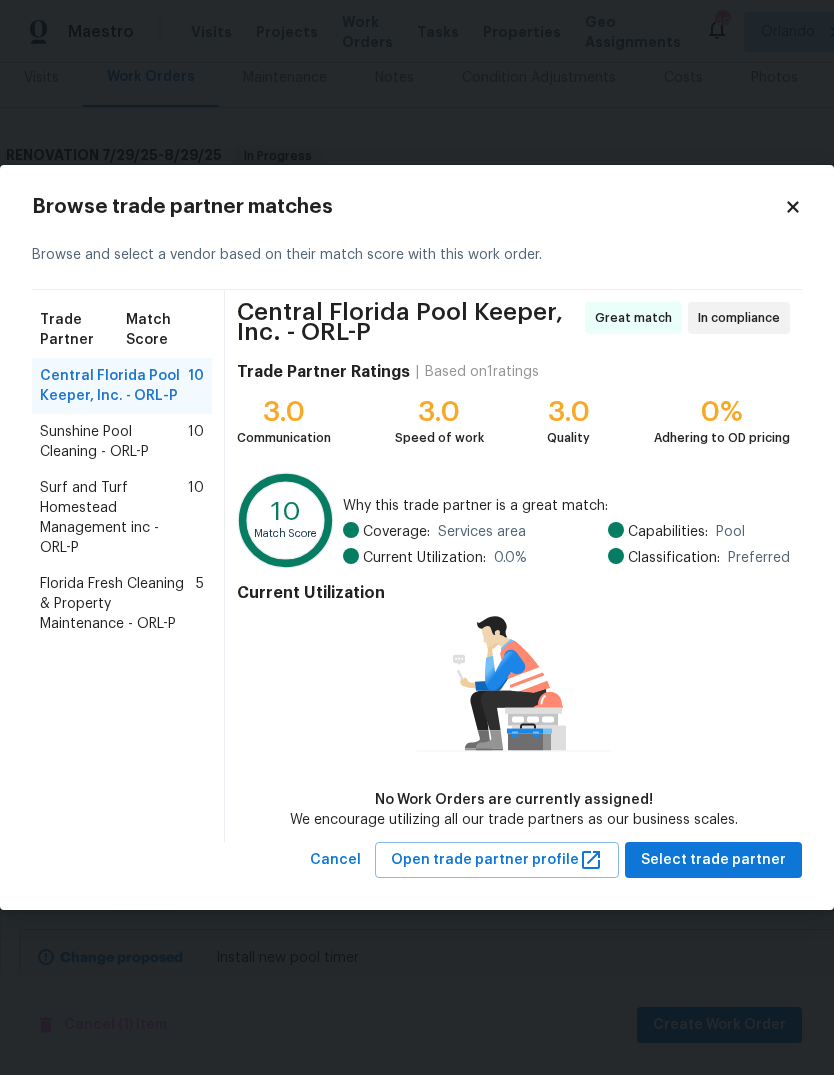 click on "Surf and Turf Homestead Management inc - ORL-P" at bounding box center (114, 518) 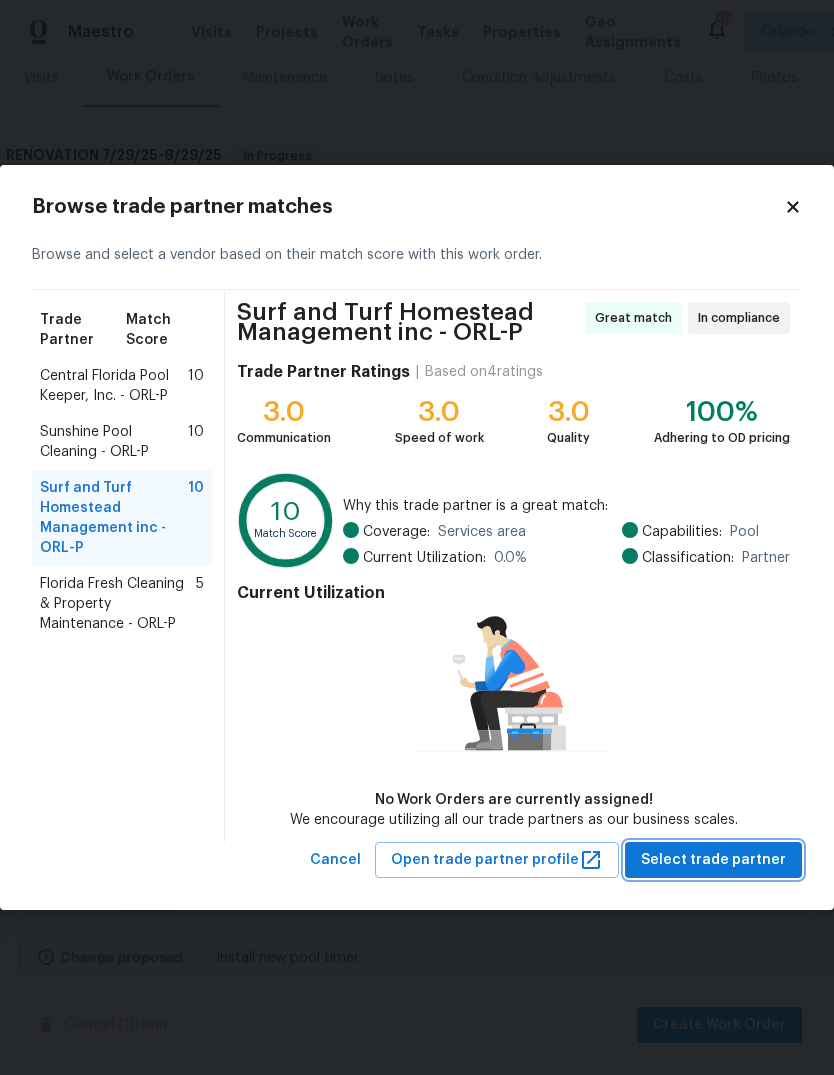 click on "Select trade partner" at bounding box center [713, 860] 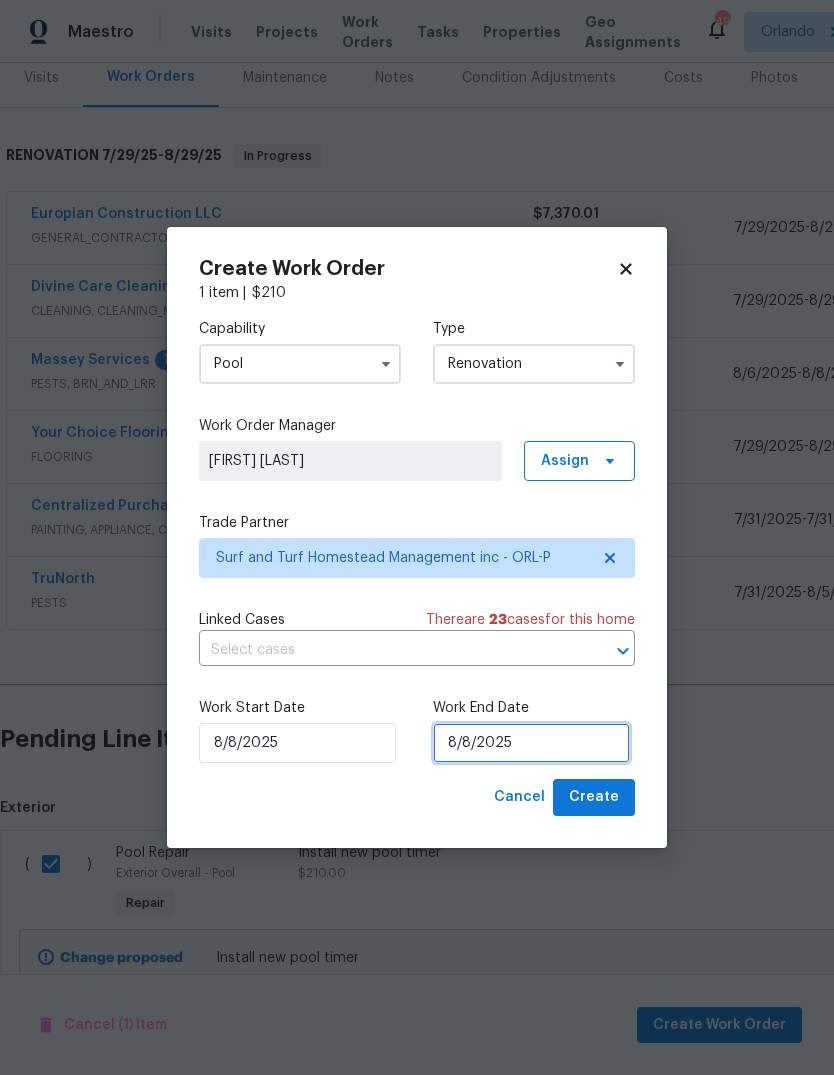 click on "8/8/2025" at bounding box center [531, 743] 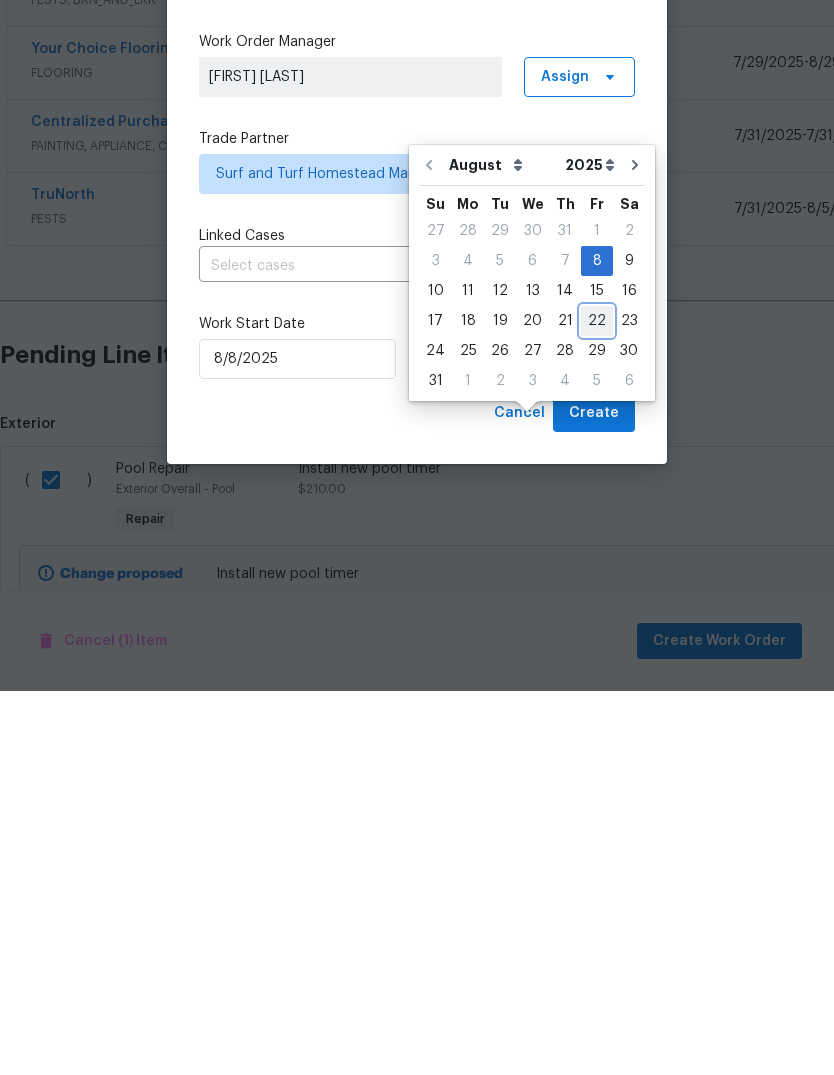 click on "22" at bounding box center [597, 705] 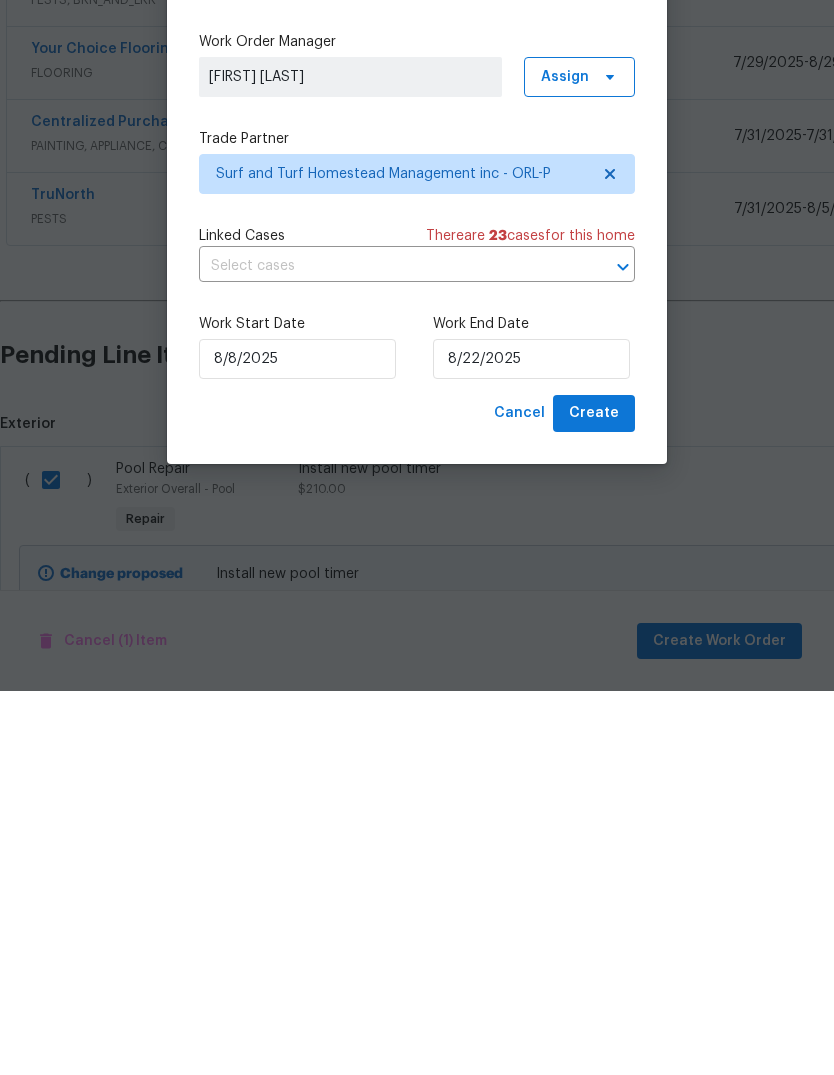 type on "8/22/2025" 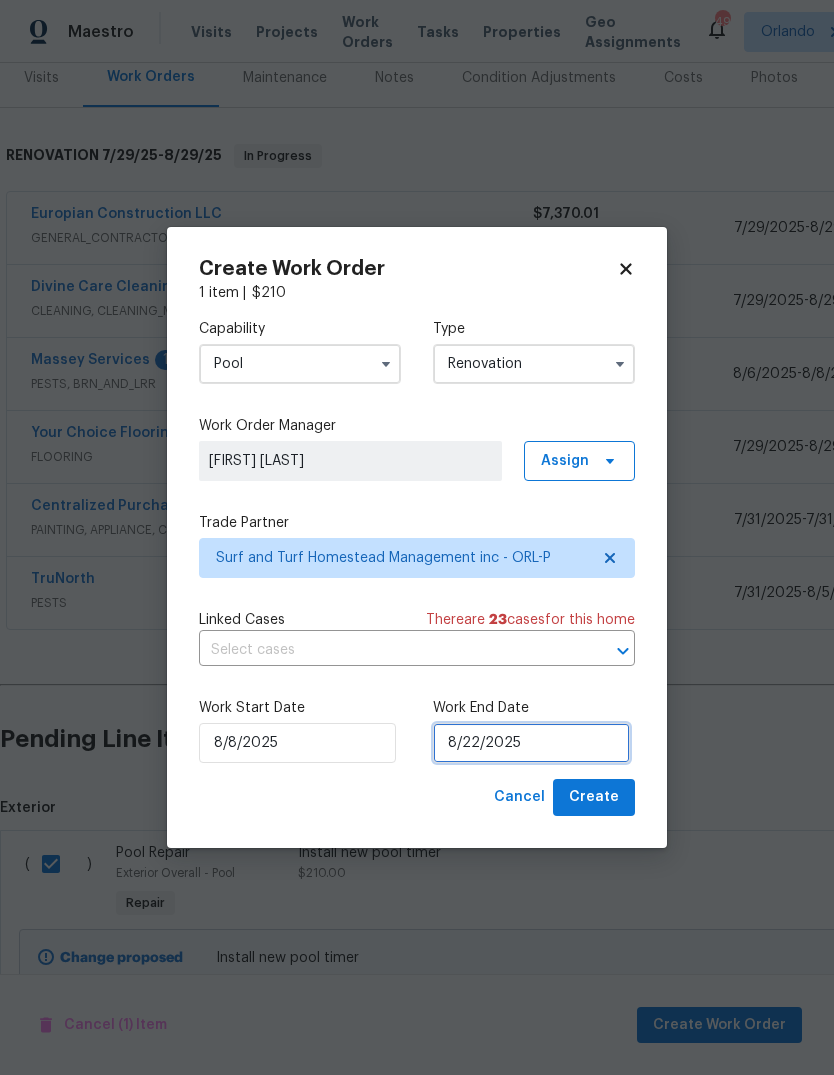 click on "8/22/2025" at bounding box center (531, 743) 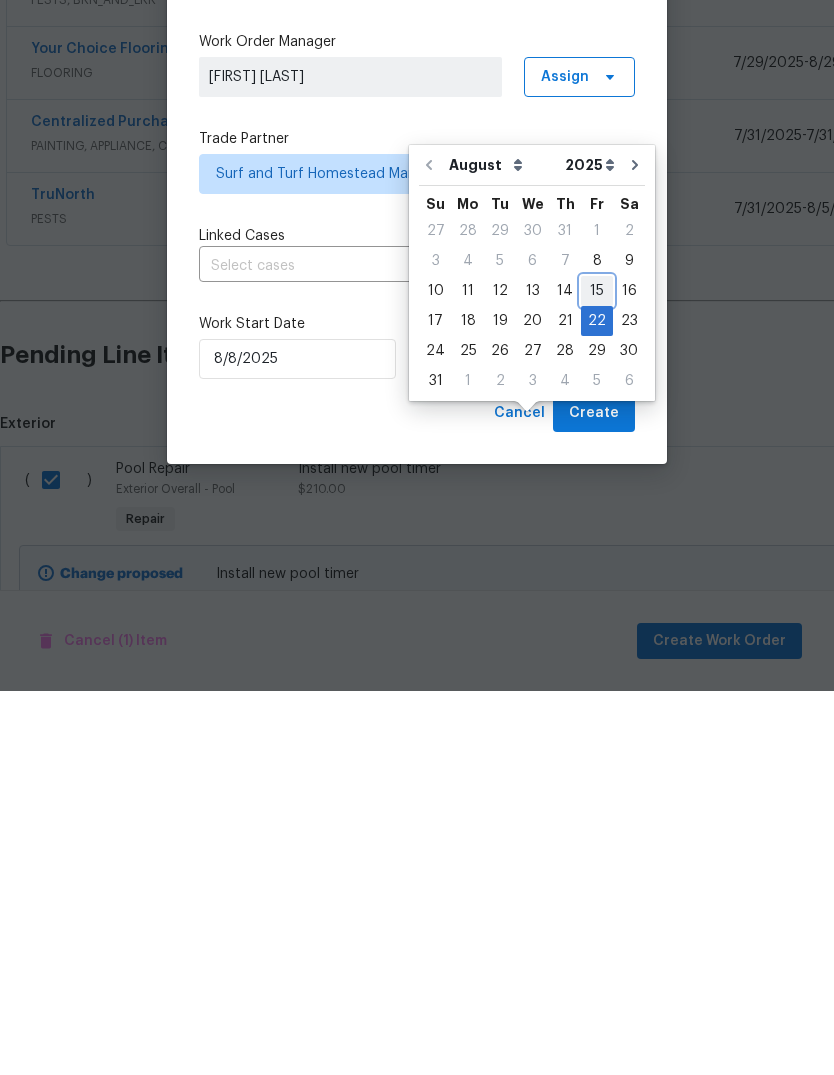 click on "10 11 12 13 14 15 16" at bounding box center (532, 675) 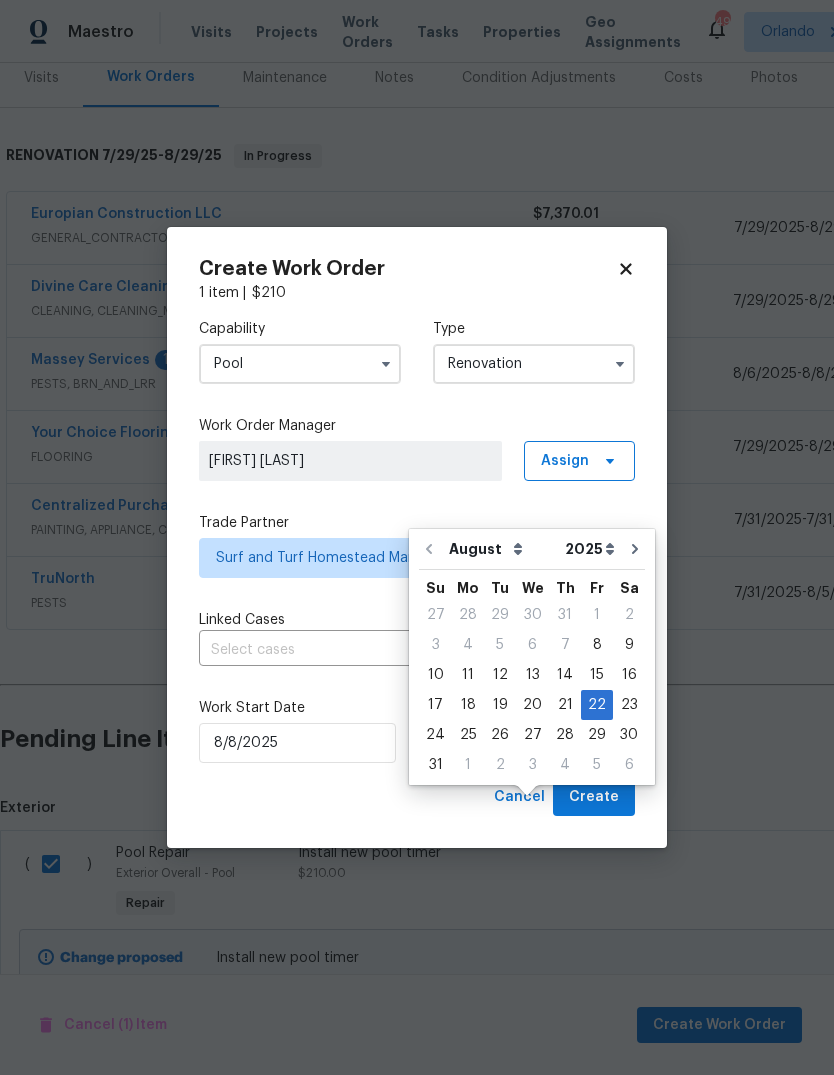 click on "Cancel Create" at bounding box center (417, 797) 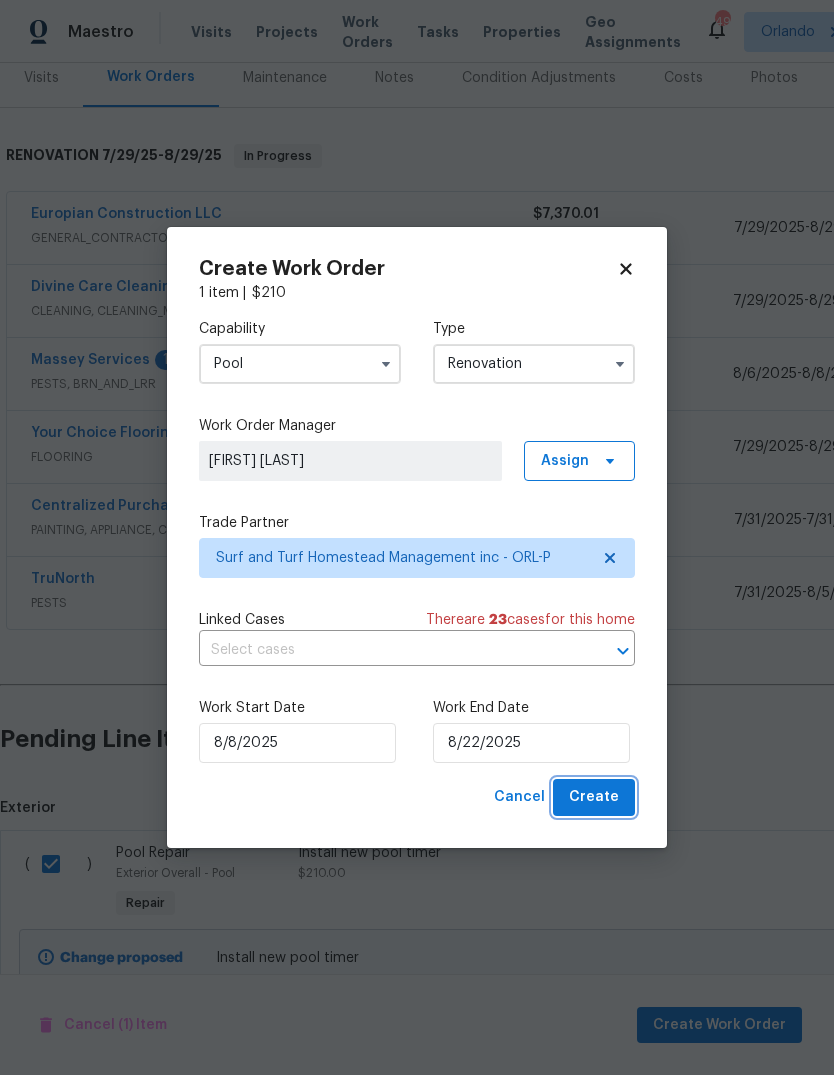 click on "Create" at bounding box center (594, 797) 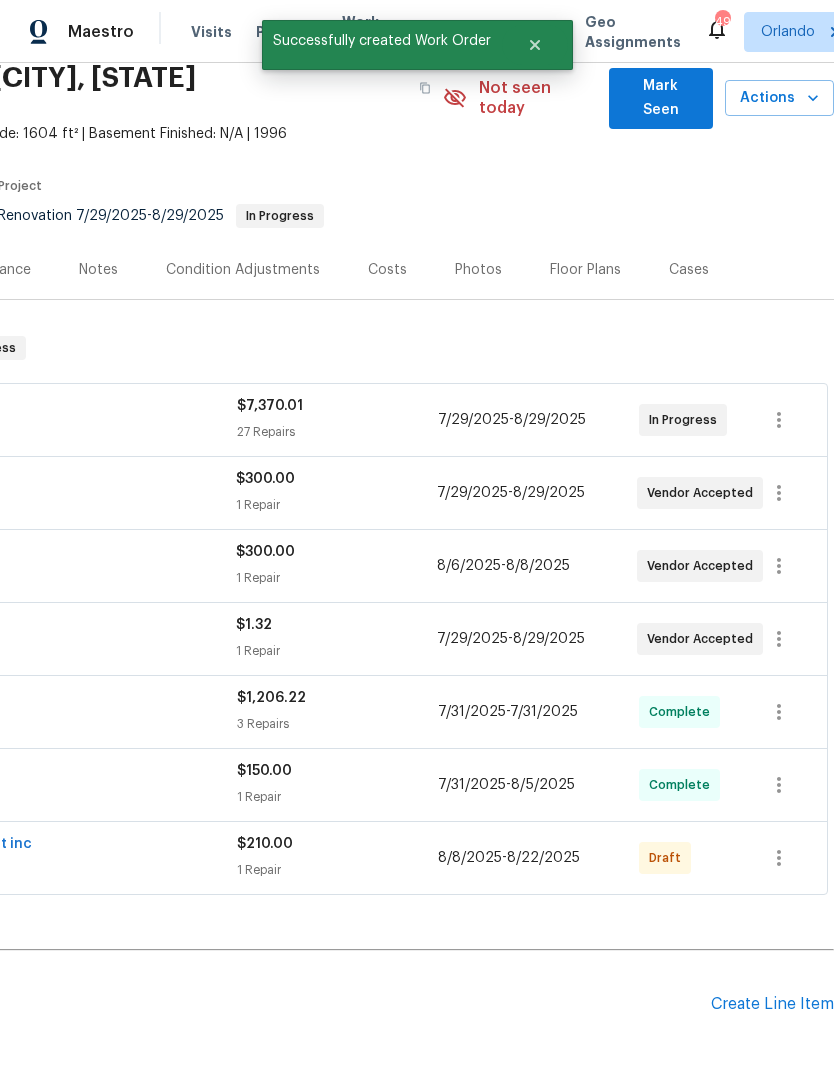 scroll, scrollTop: 82, scrollLeft: 296, axis: both 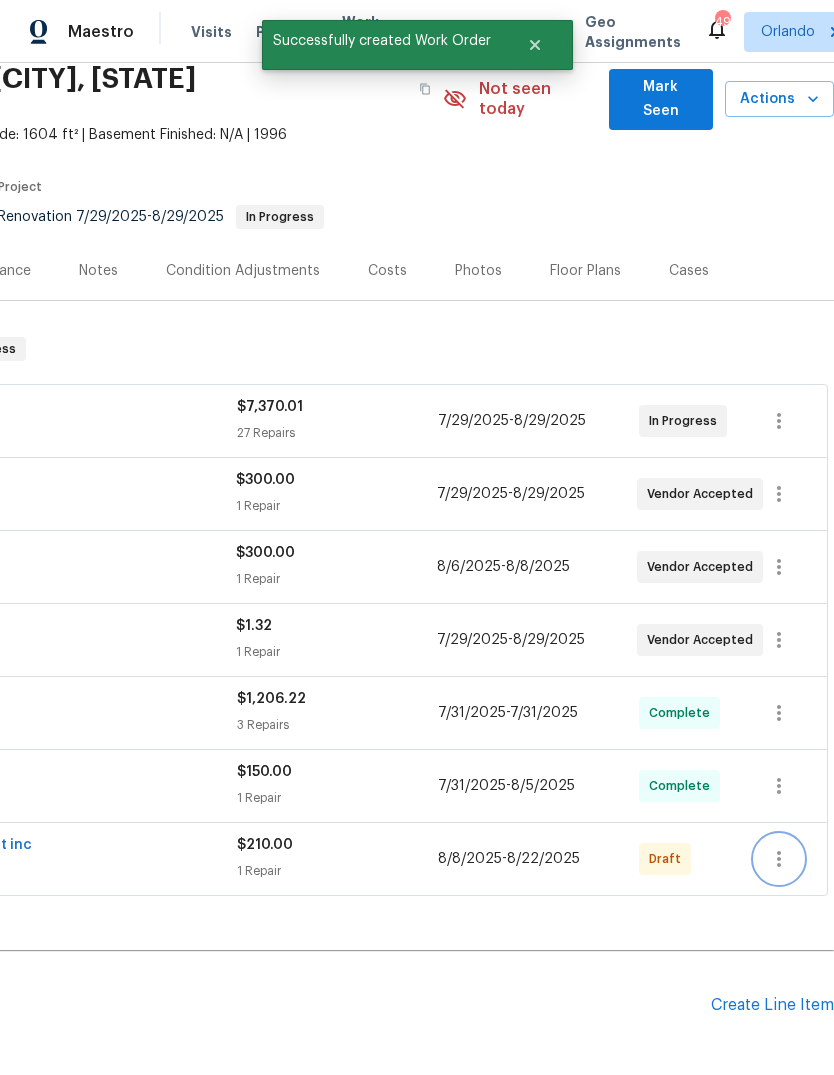 click 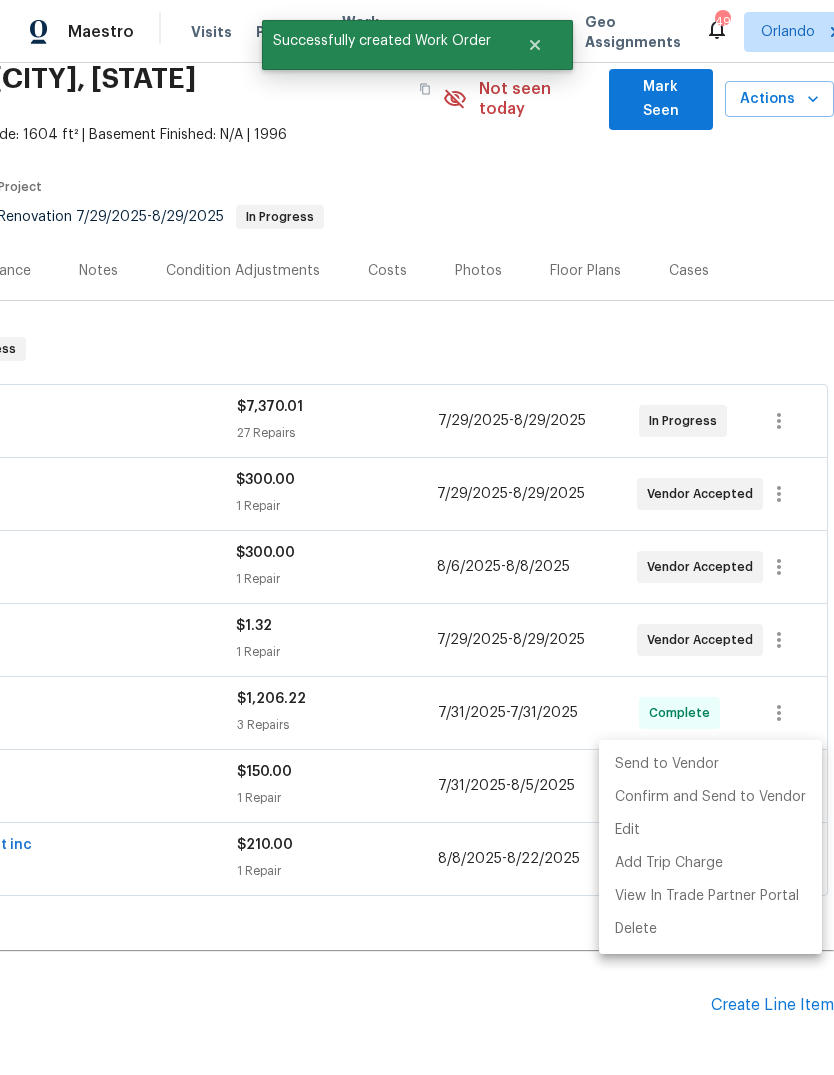 click on "Send to Vendor" at bounding box center (710, 764) 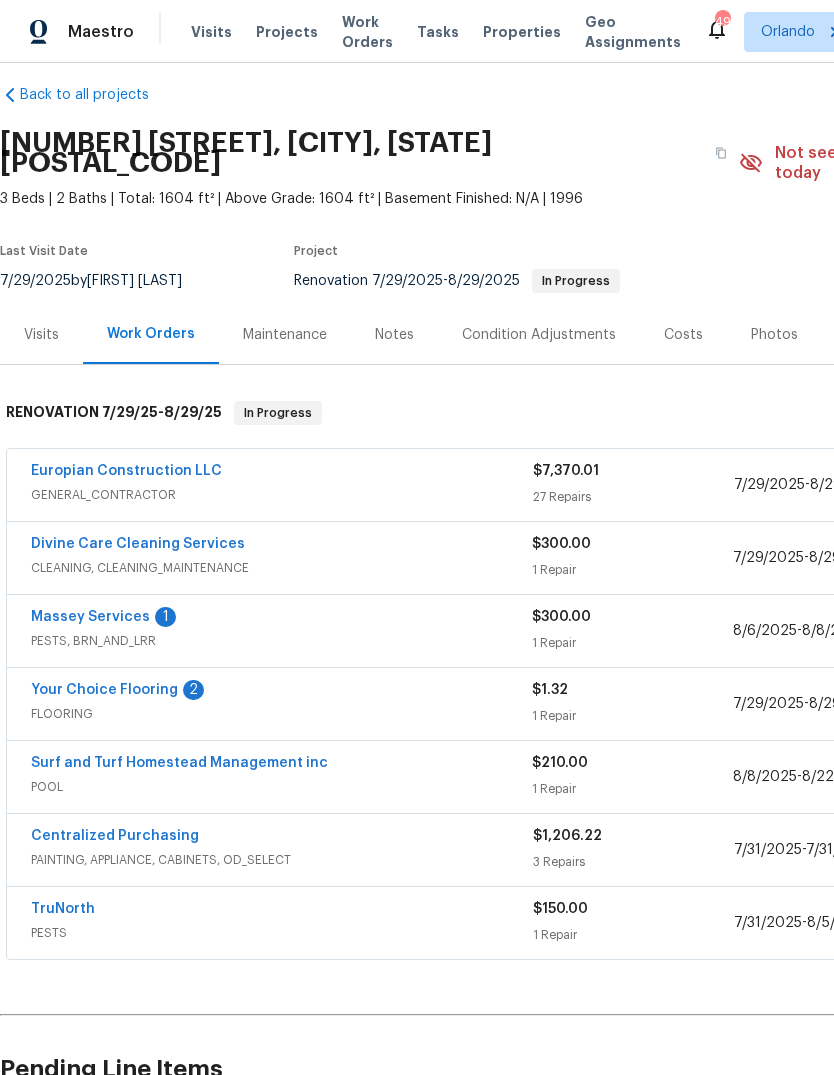 scroll, scrollTop: 17, scrollLeft: 0, axis: vertical 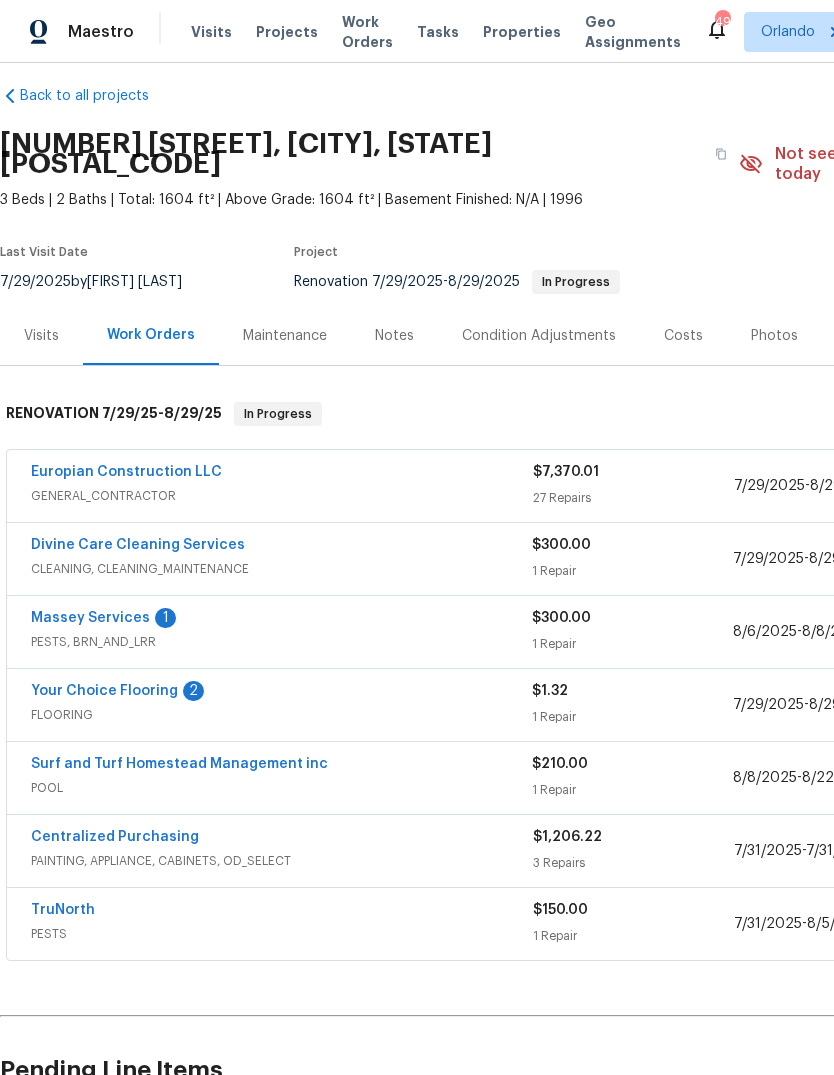 click on "Centralized Purchasing" at bounding box center (115, 837) 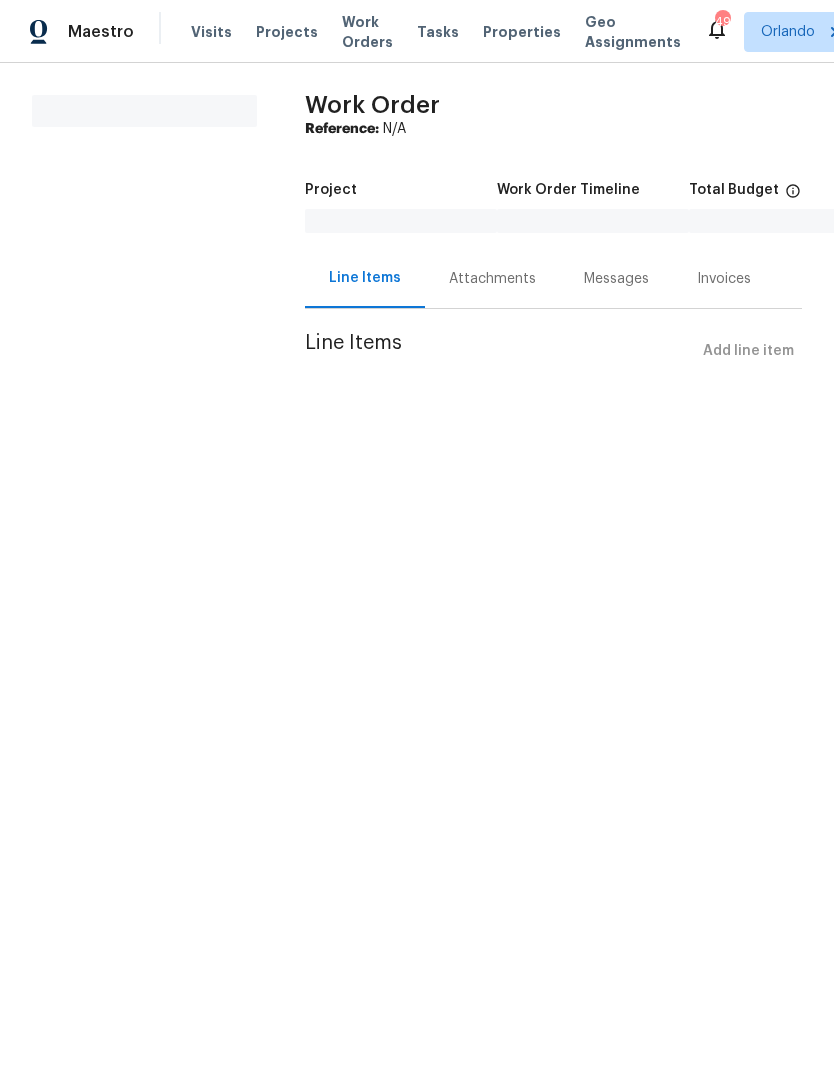 scroll, scrollTop: 0, scrollLeft: 0, axis: both 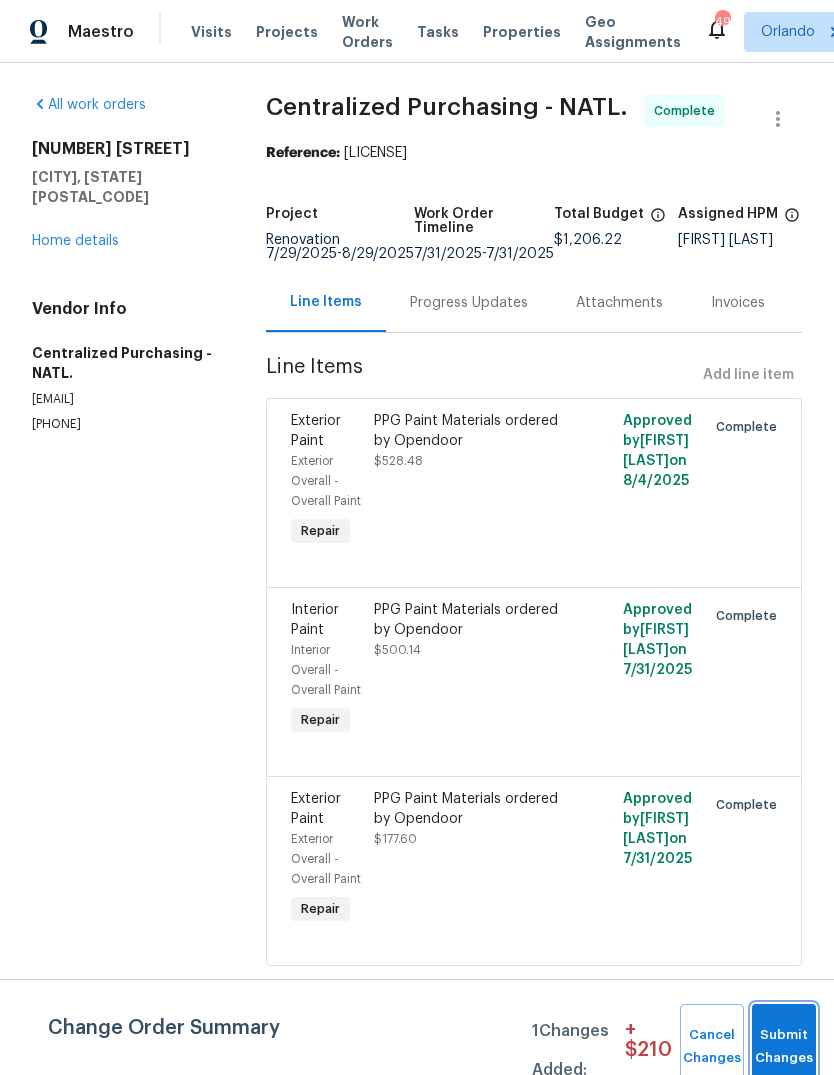 click on "Submit Changes" at bounding box center (784, 1047) 